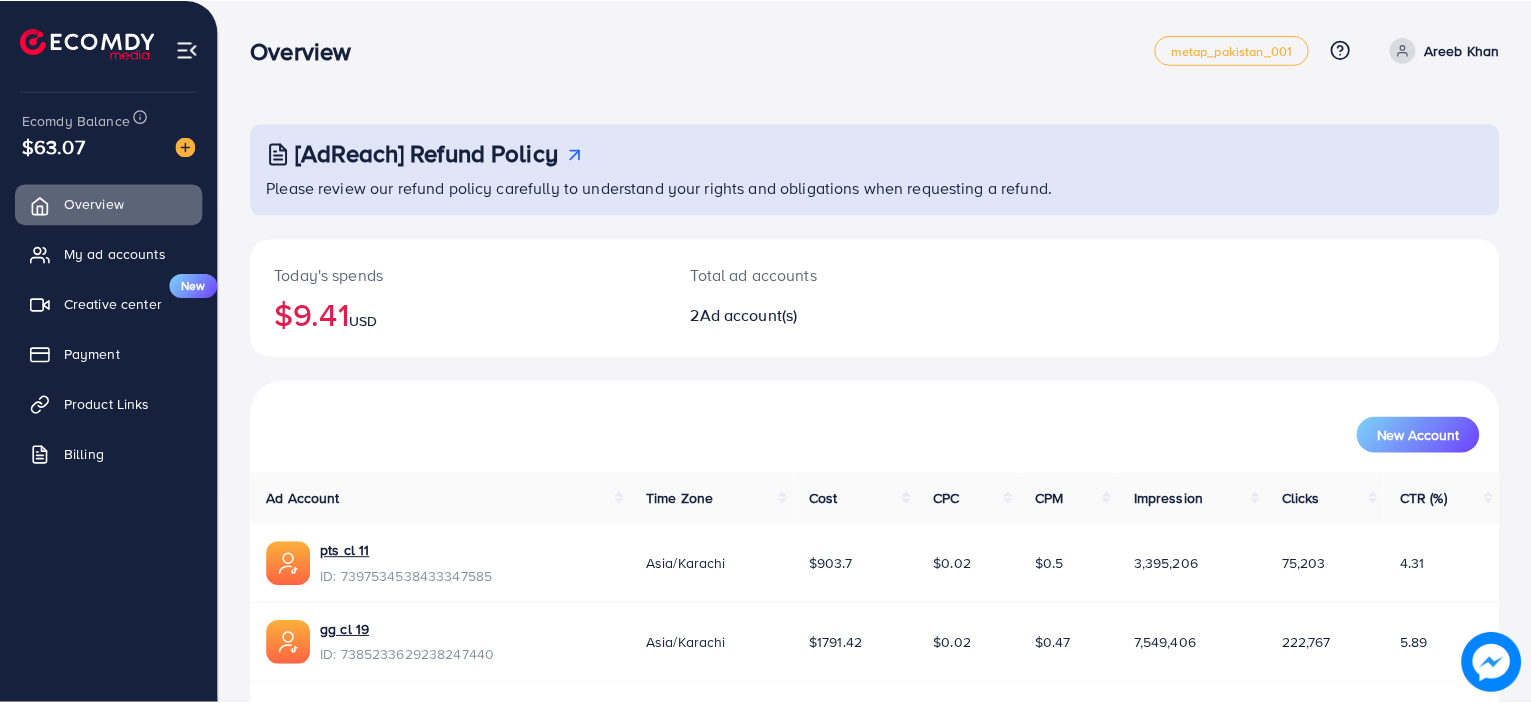 scroll, scrollTop: 0, scrollLeft: 0, axis: both 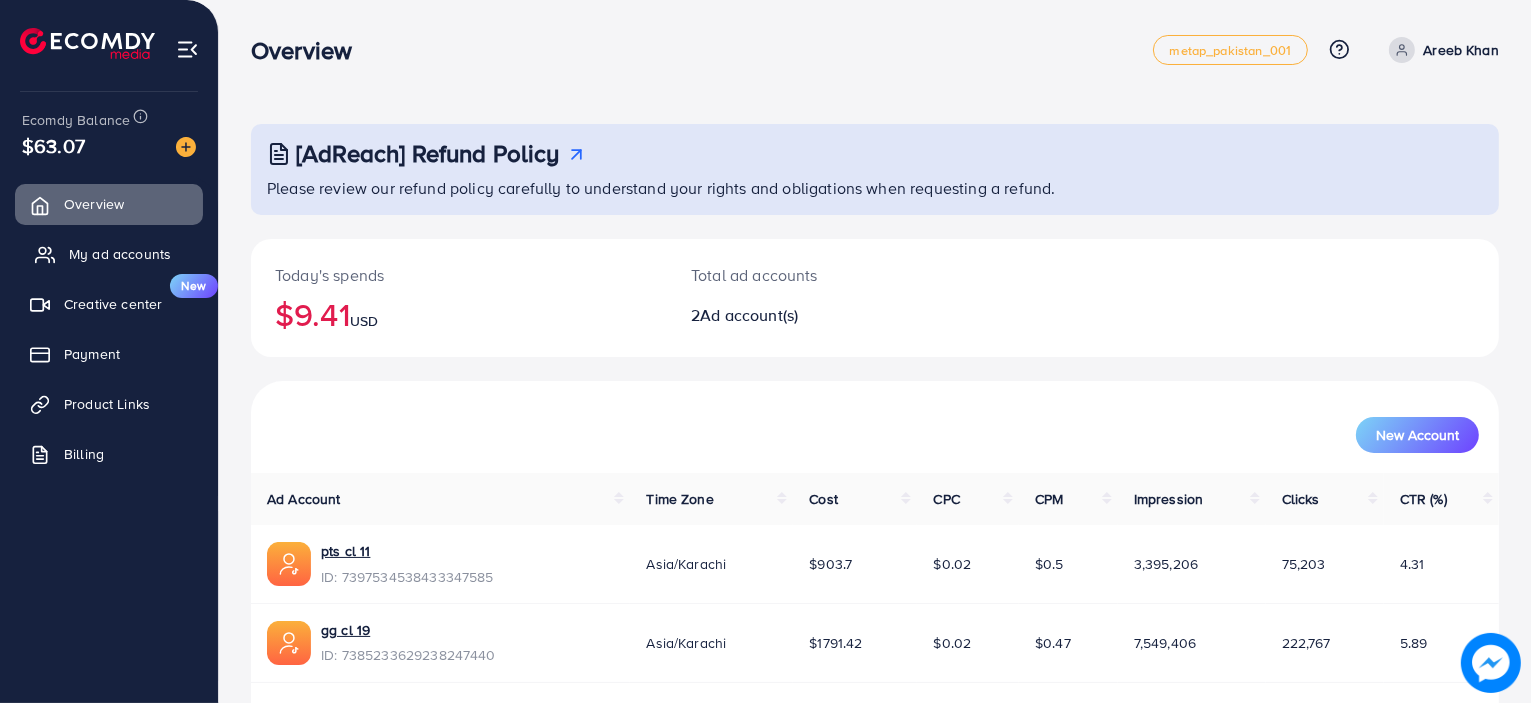 click on "My ad accounts" at bounding box center [109, 254] 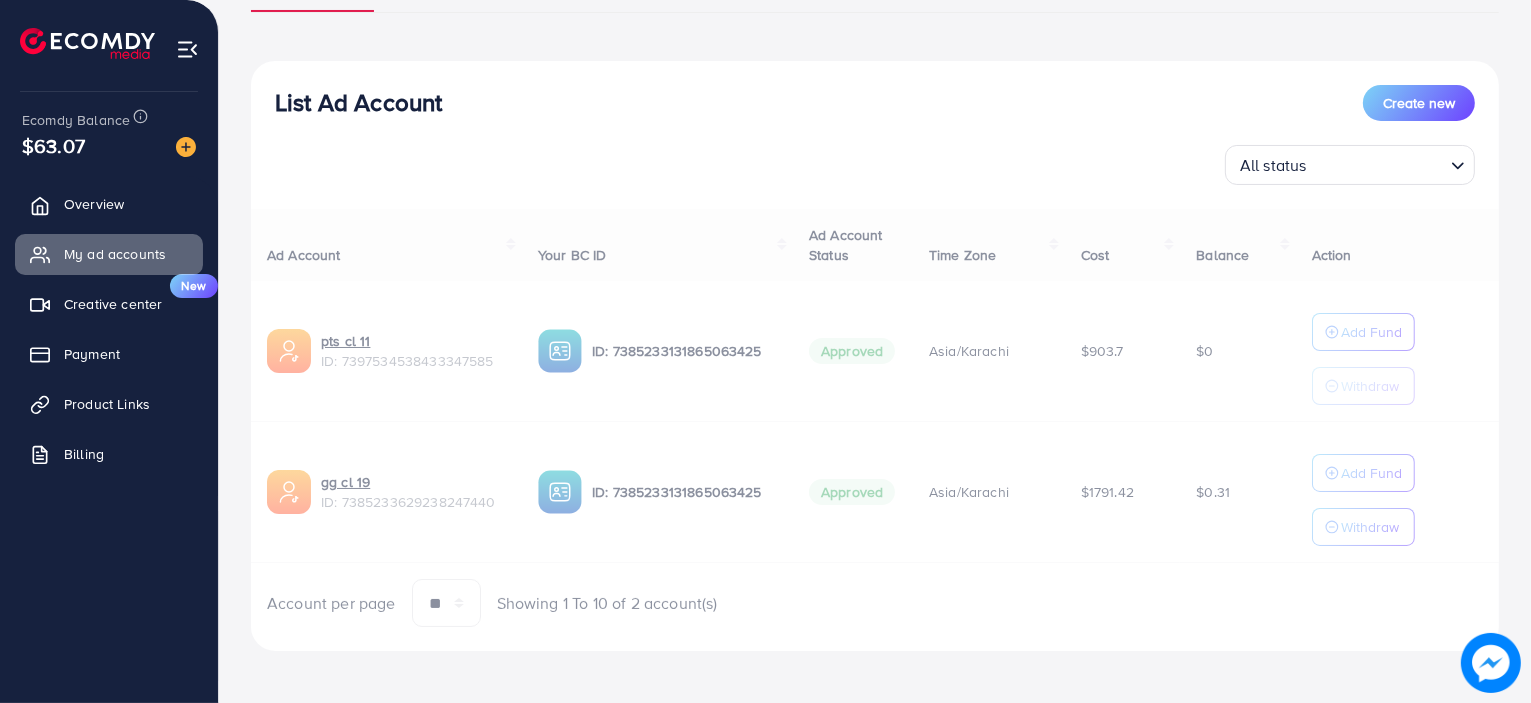 scroll, scrollTop: 180, scrollLeft: 0, axis: vertical 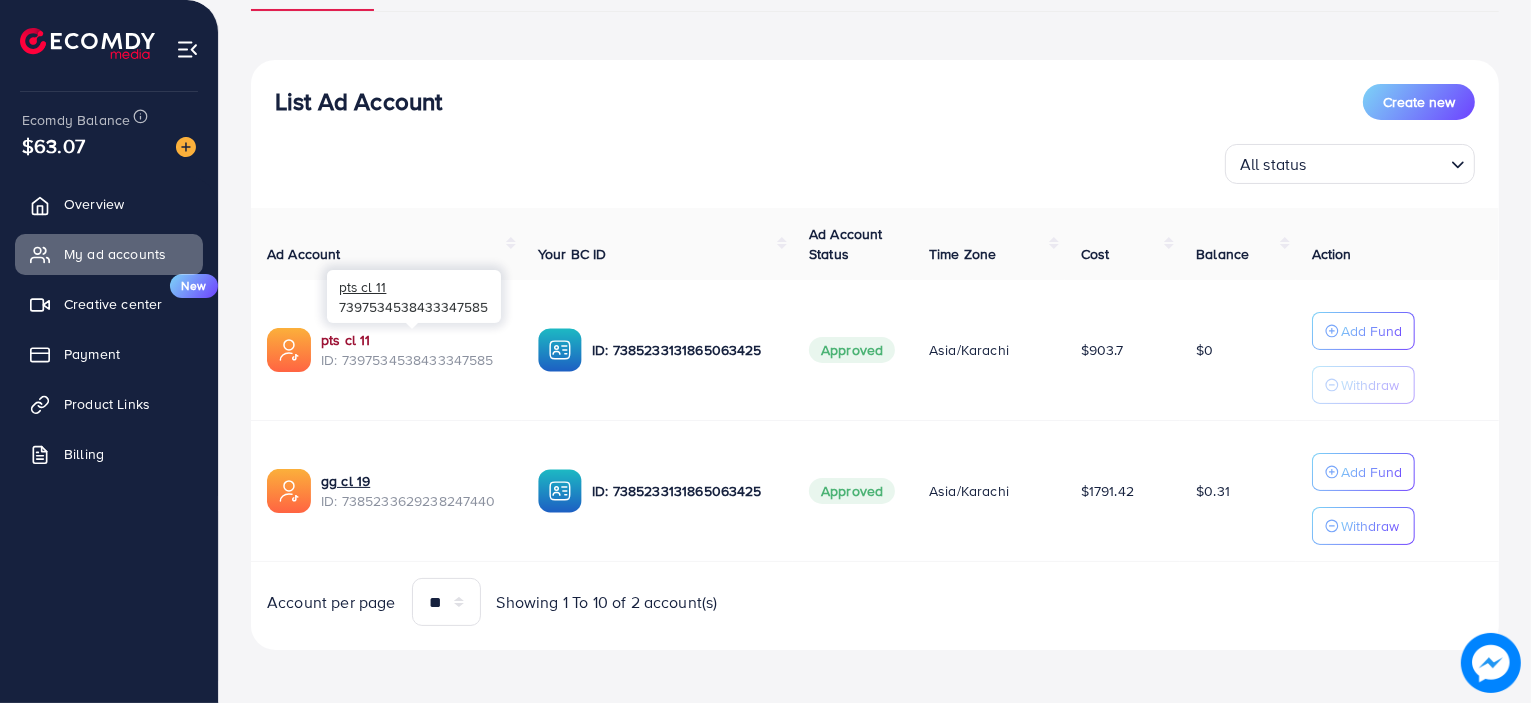 click on "pts cl 11" at bounding box center [413, 340] 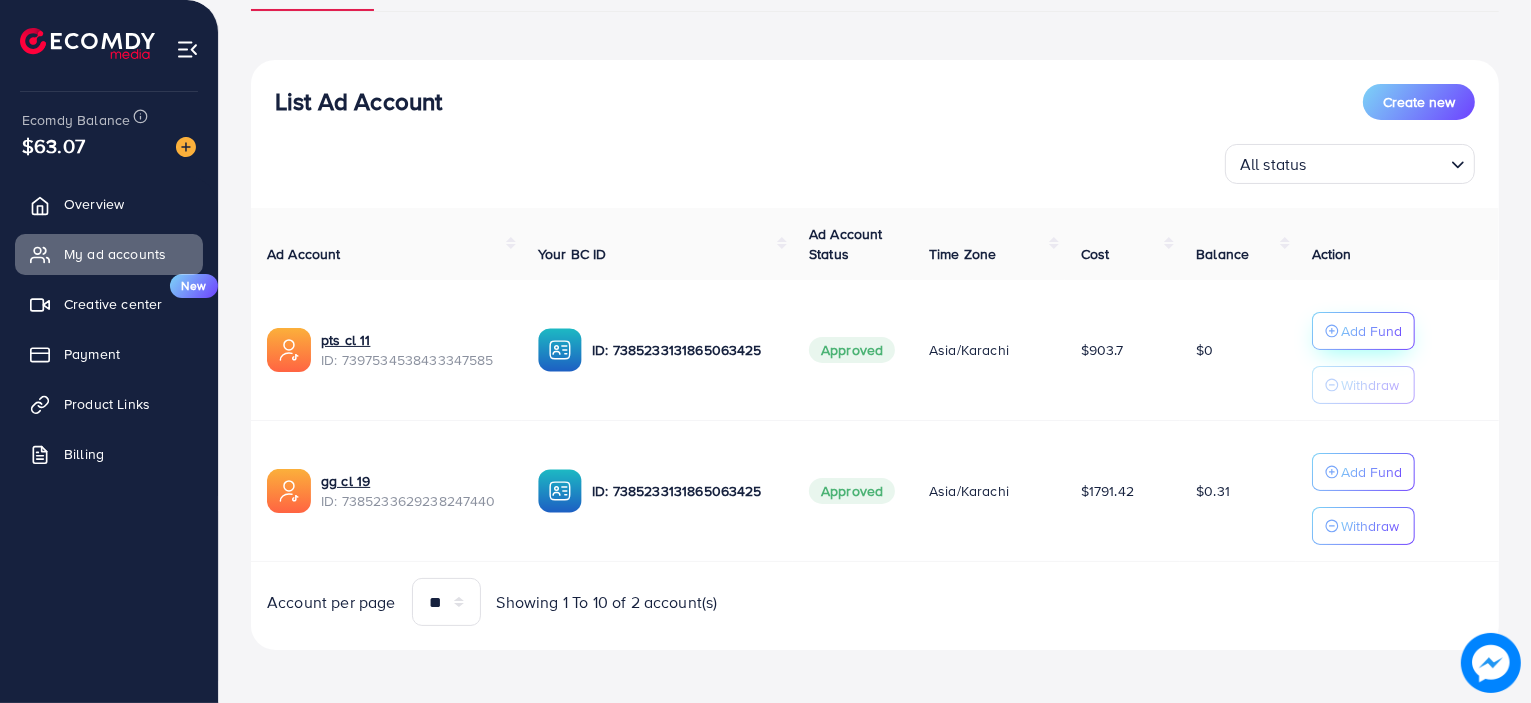 click on "Add Fund" at bounding box center [1363, 331] 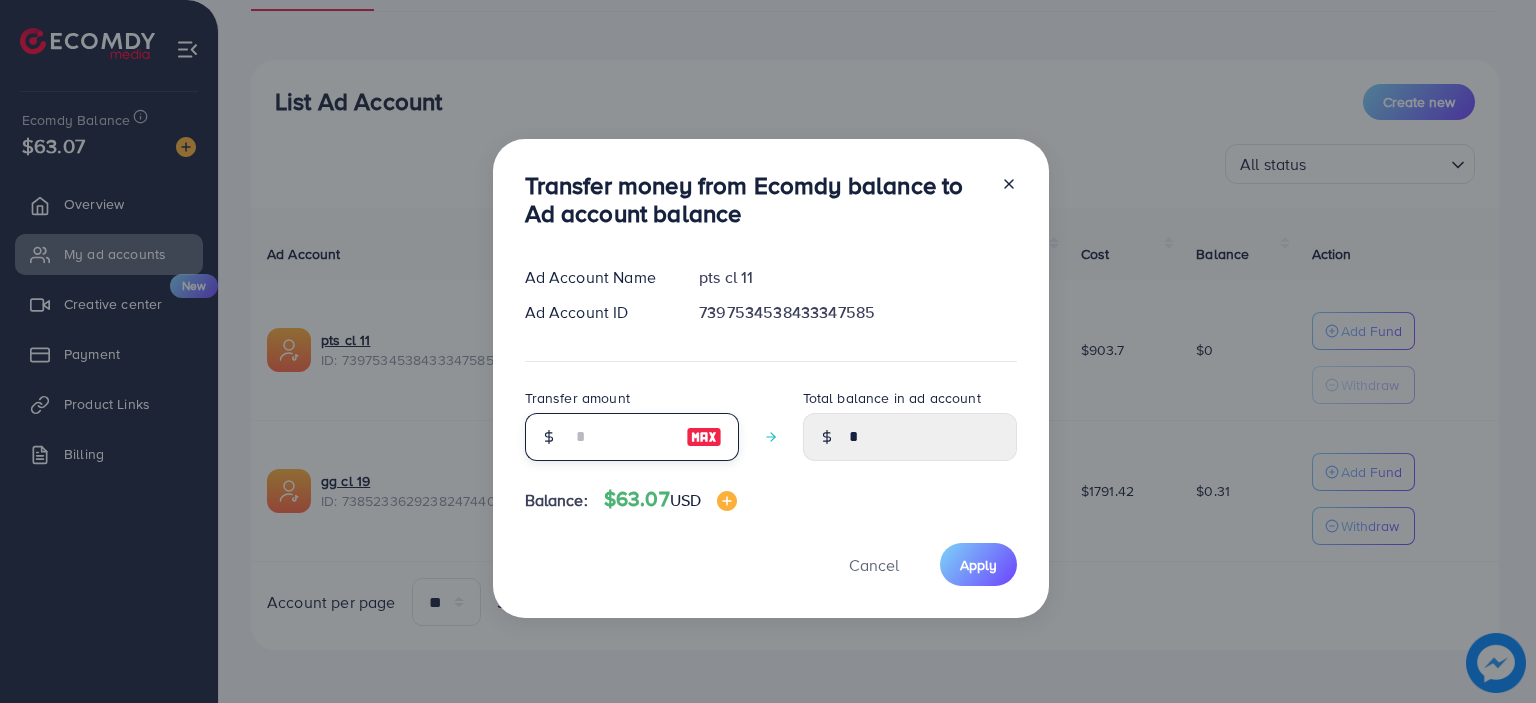 click at bounding box center (621, 437) 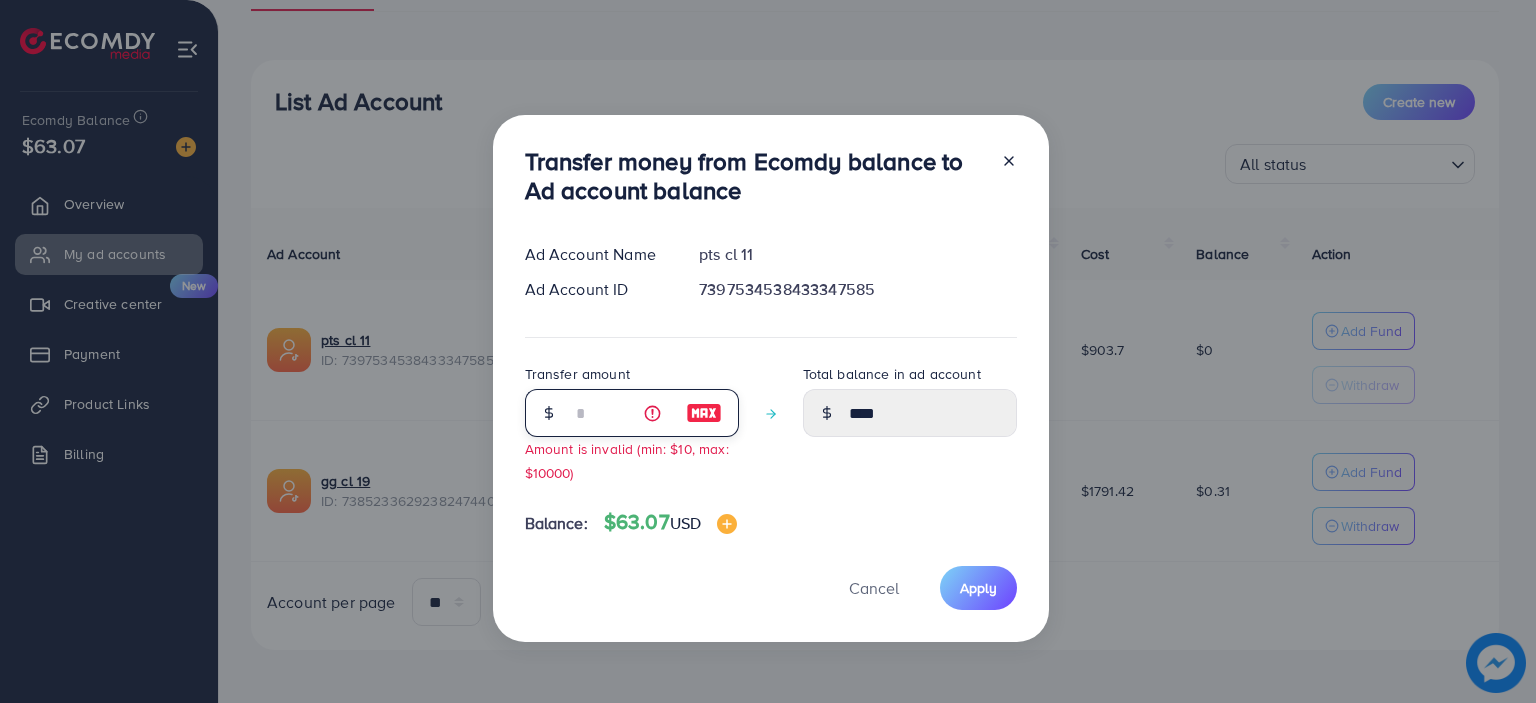 type on "**" 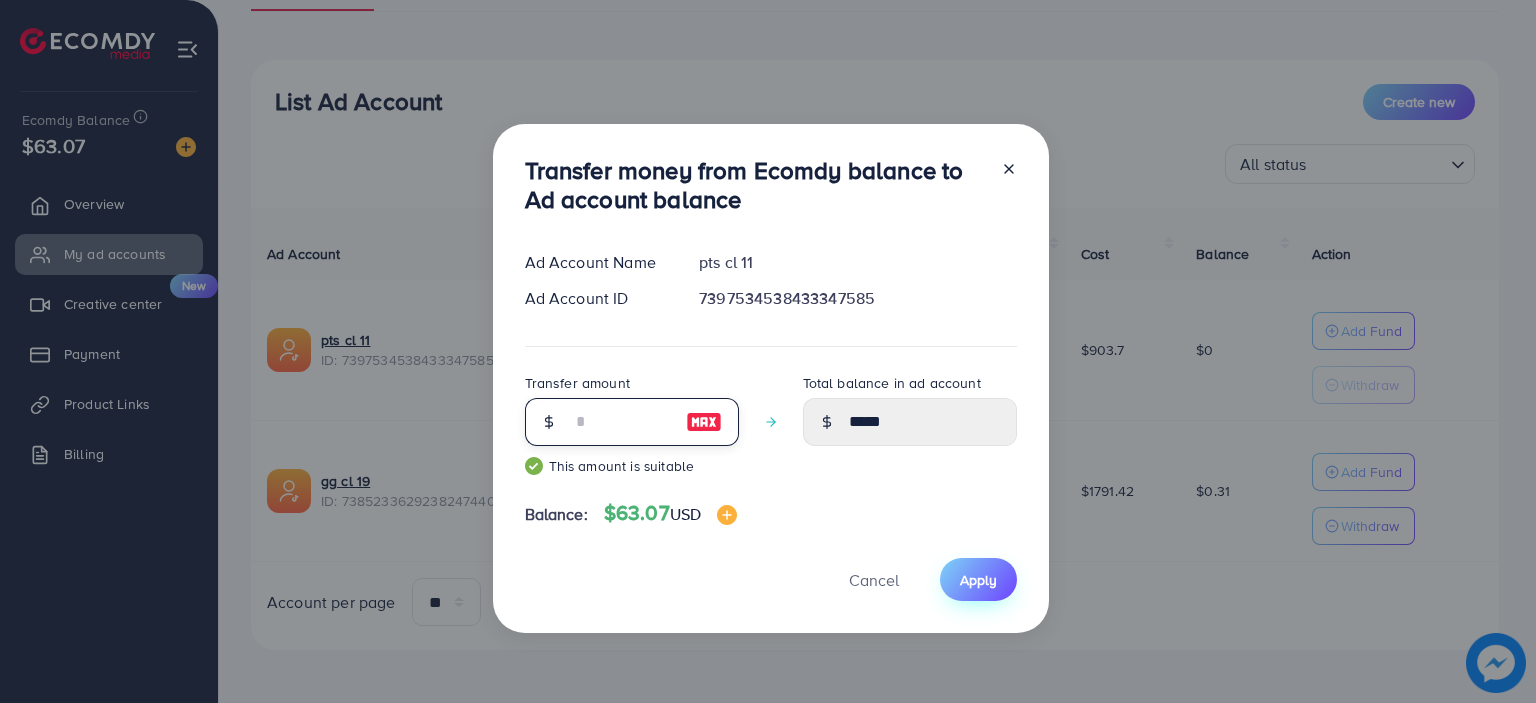 type on "**" 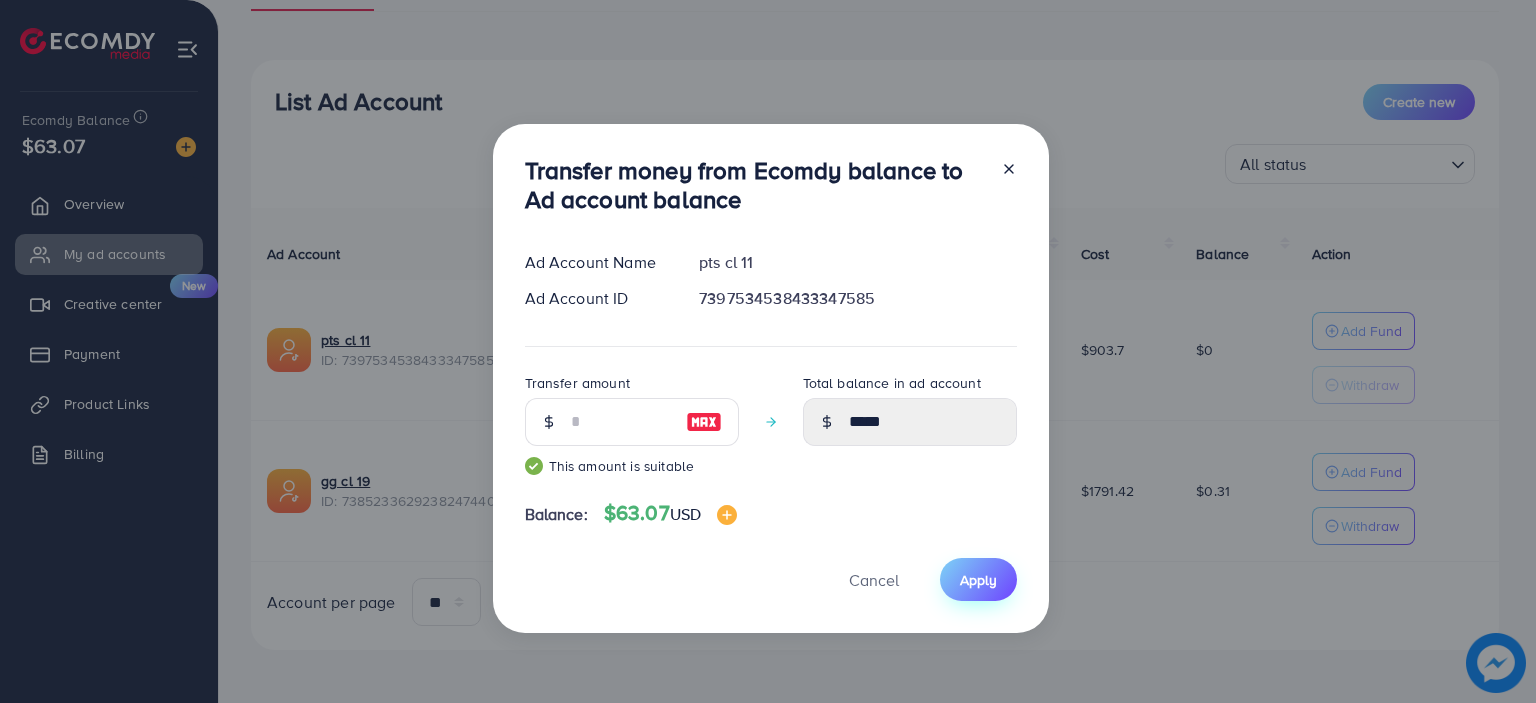 click on "Apply" at bounding box center [978, 580] 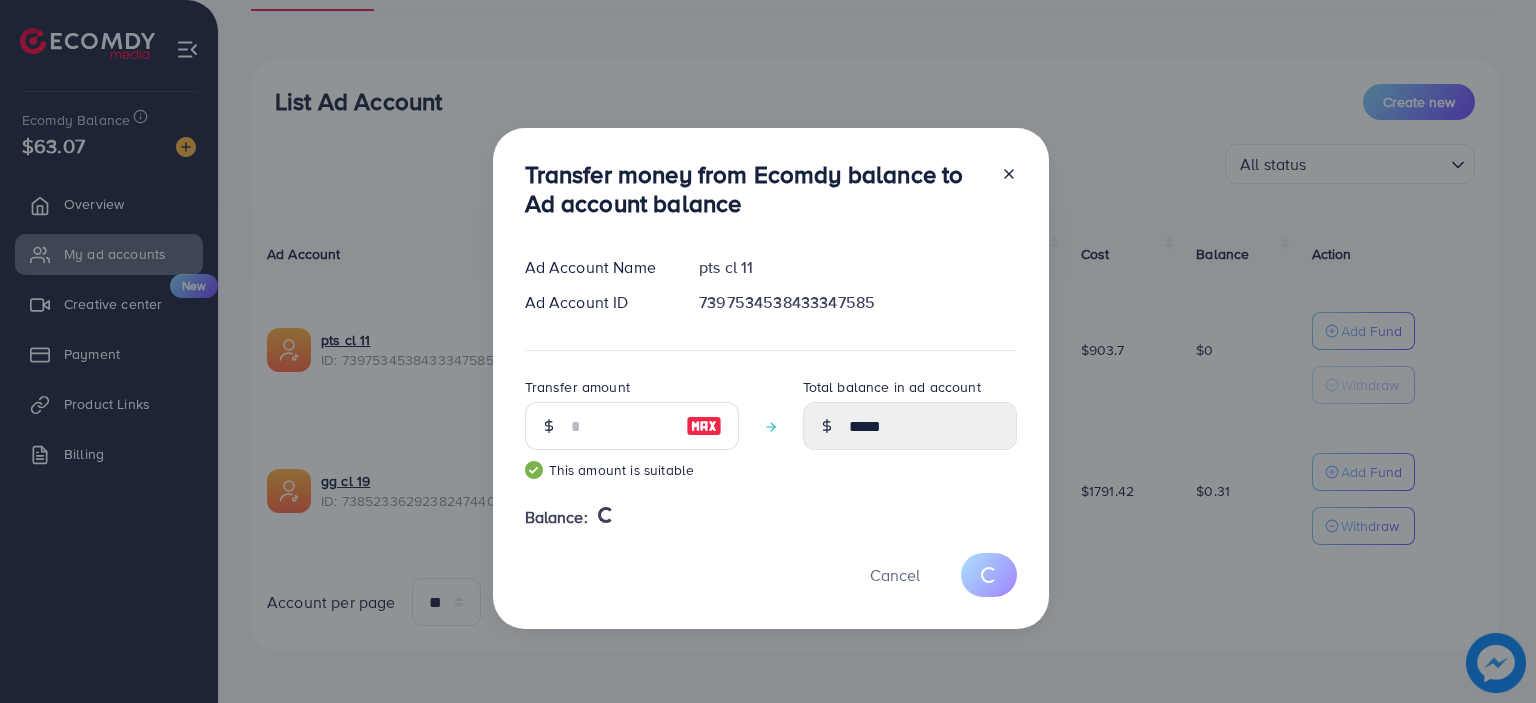 type 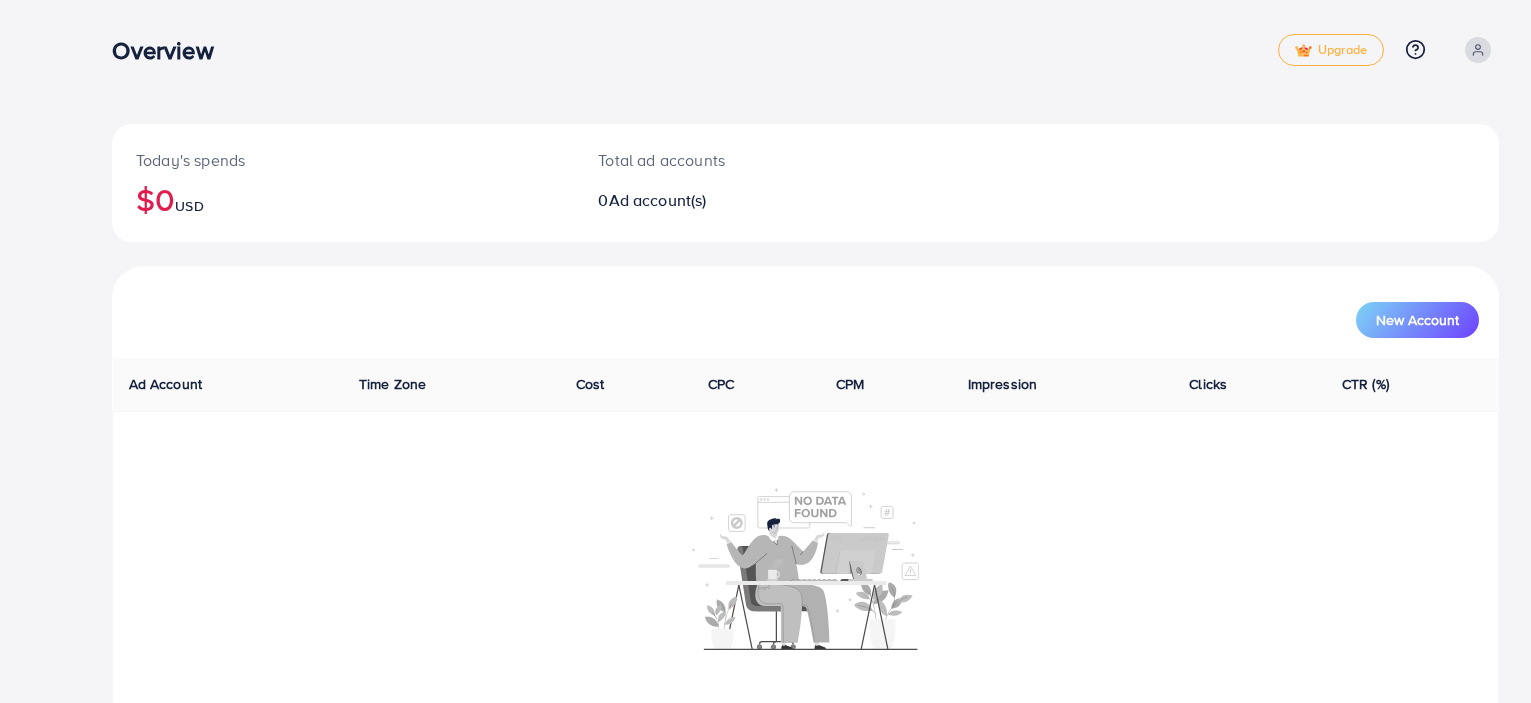scroll, scrollTop: 0, scrollLeft: 0, axis: both 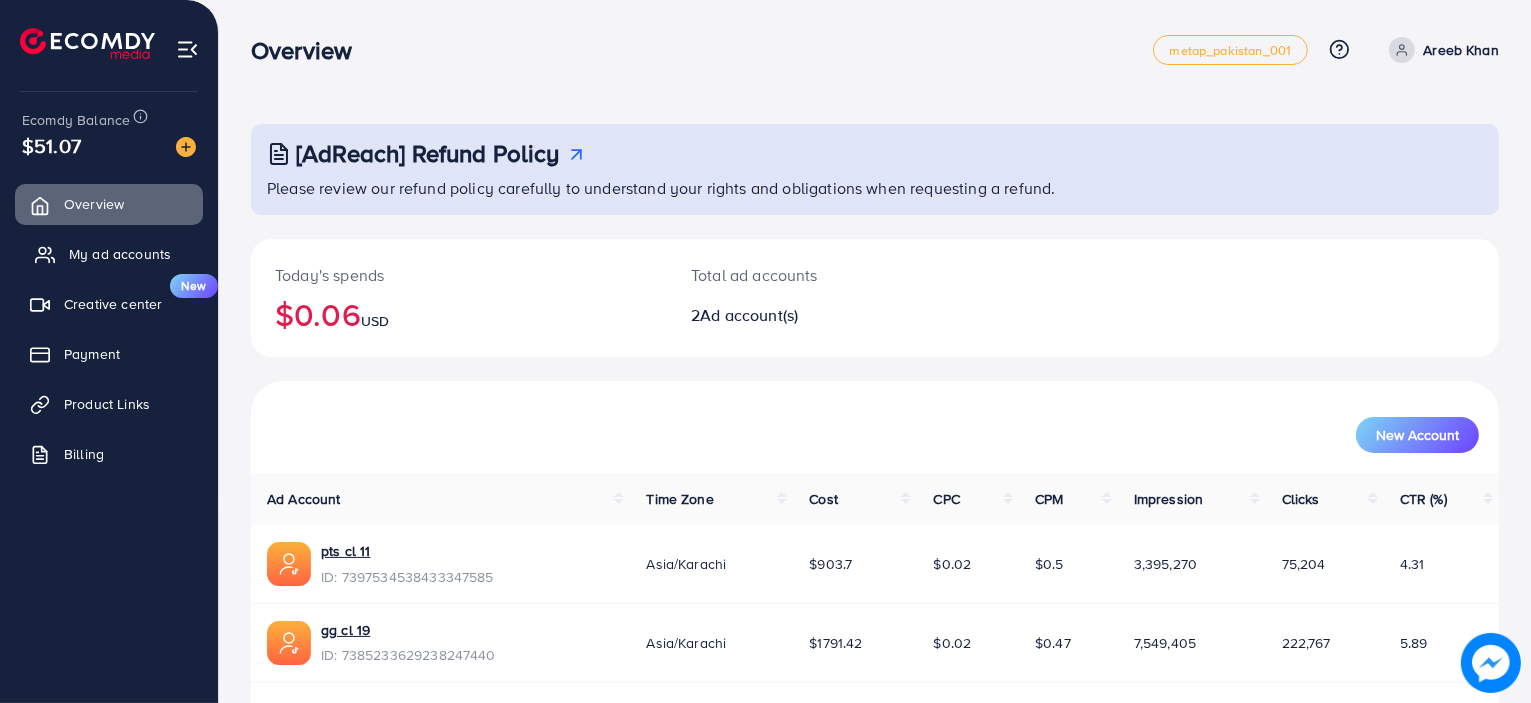 click on "My ad accounts" at bounding box center (109, 254) 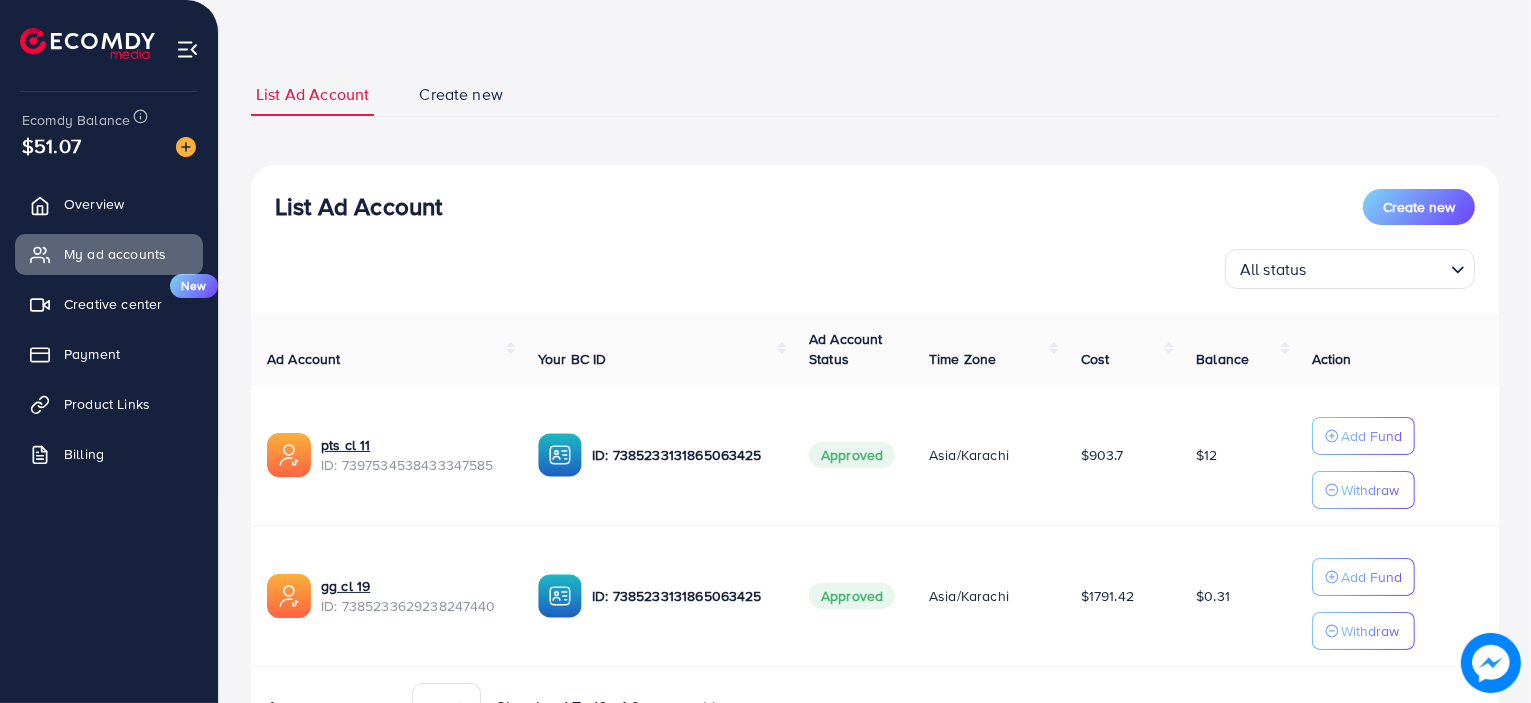 scroll, scrollTop: 180, scrollLeft: 0, axis: vertical 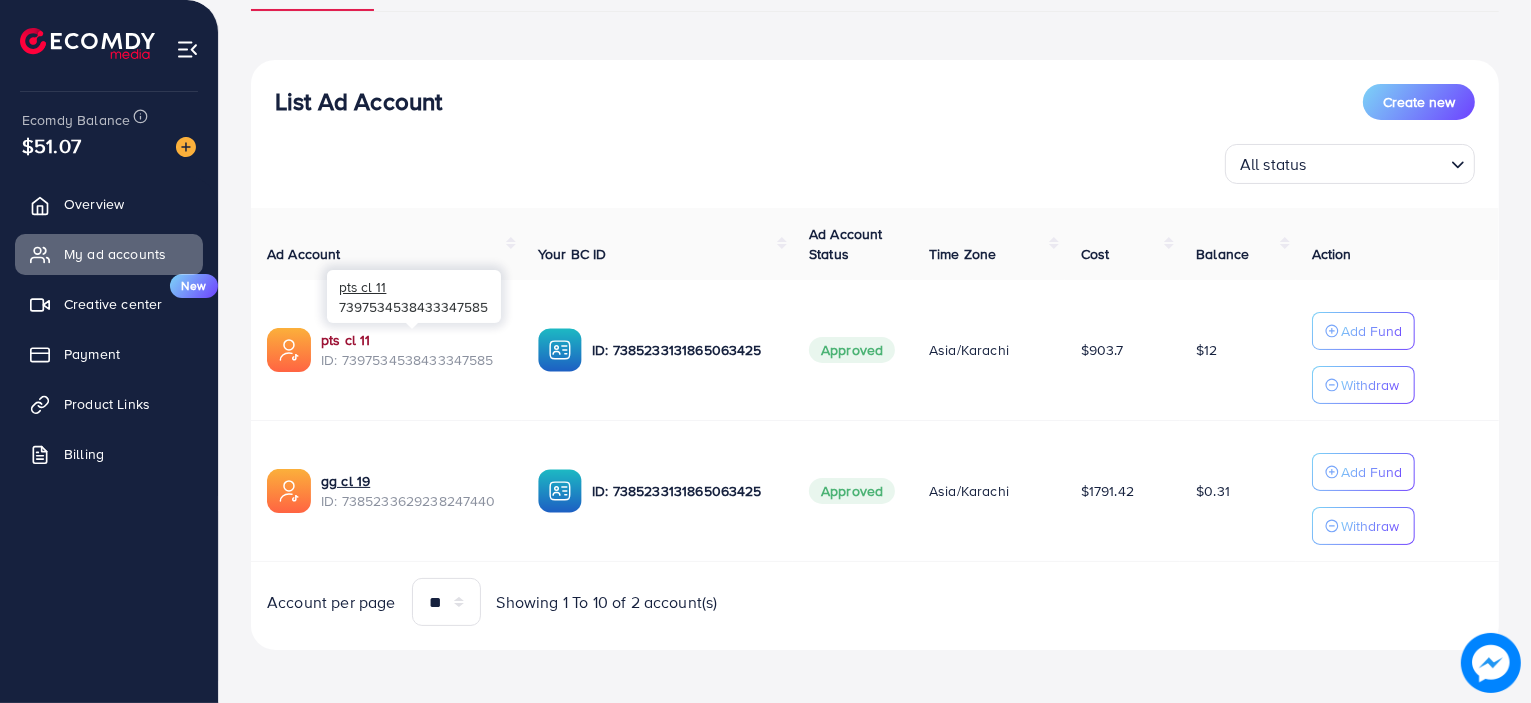 click on "pts cl 11" at bounding box center [413, 340] 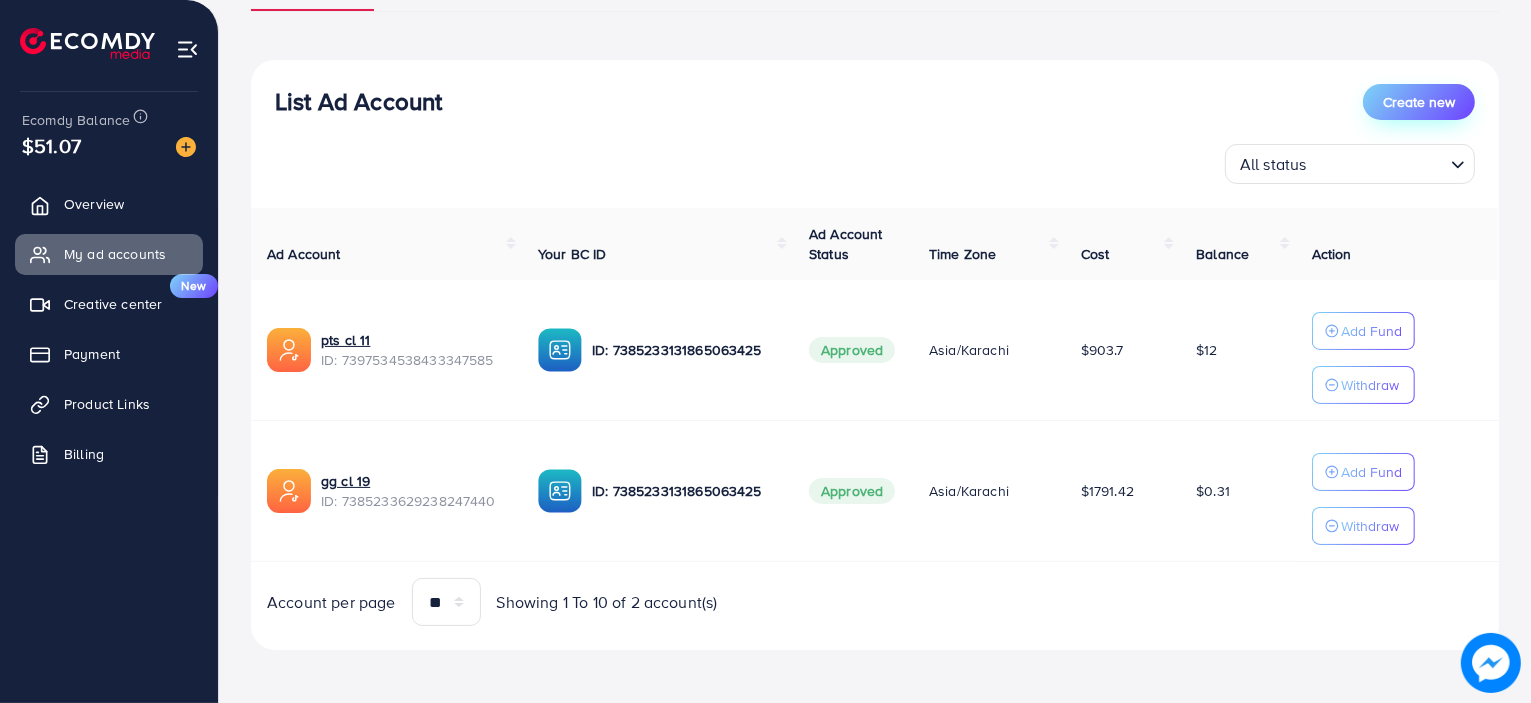 click on "Create new" at bounding box center [1419, 102] 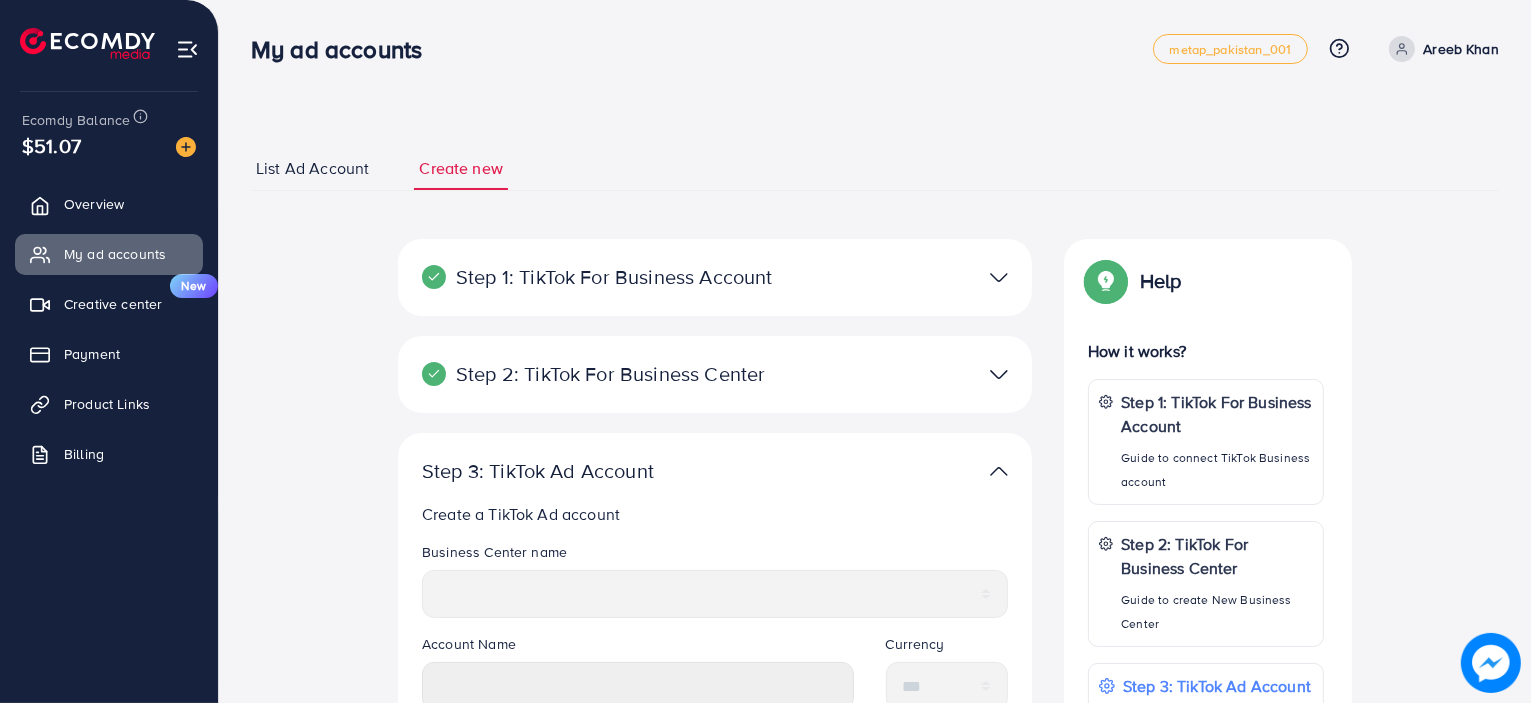 scroll, scrollTop: 0, scrollLeft: 0, axis: both 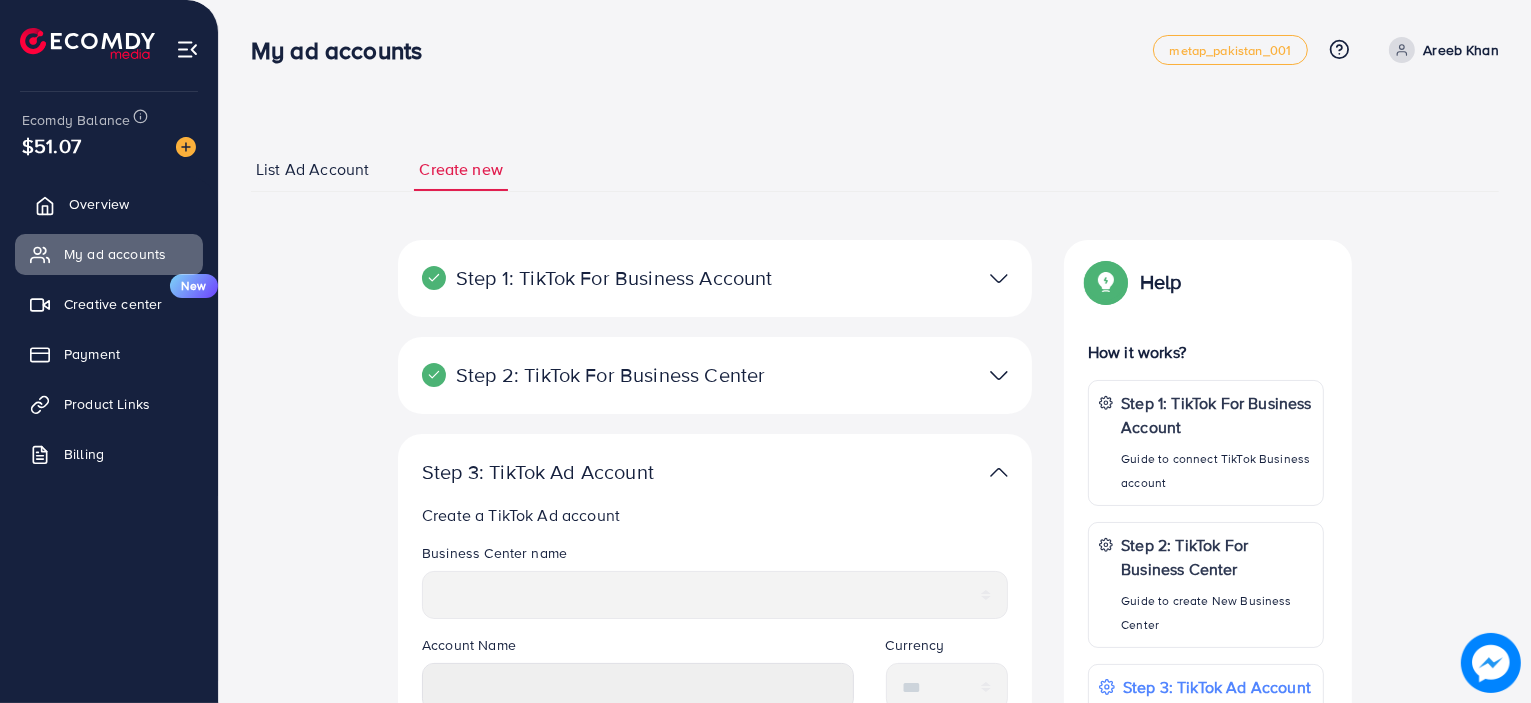 click on "Overview" at bounding box center [109, 204] 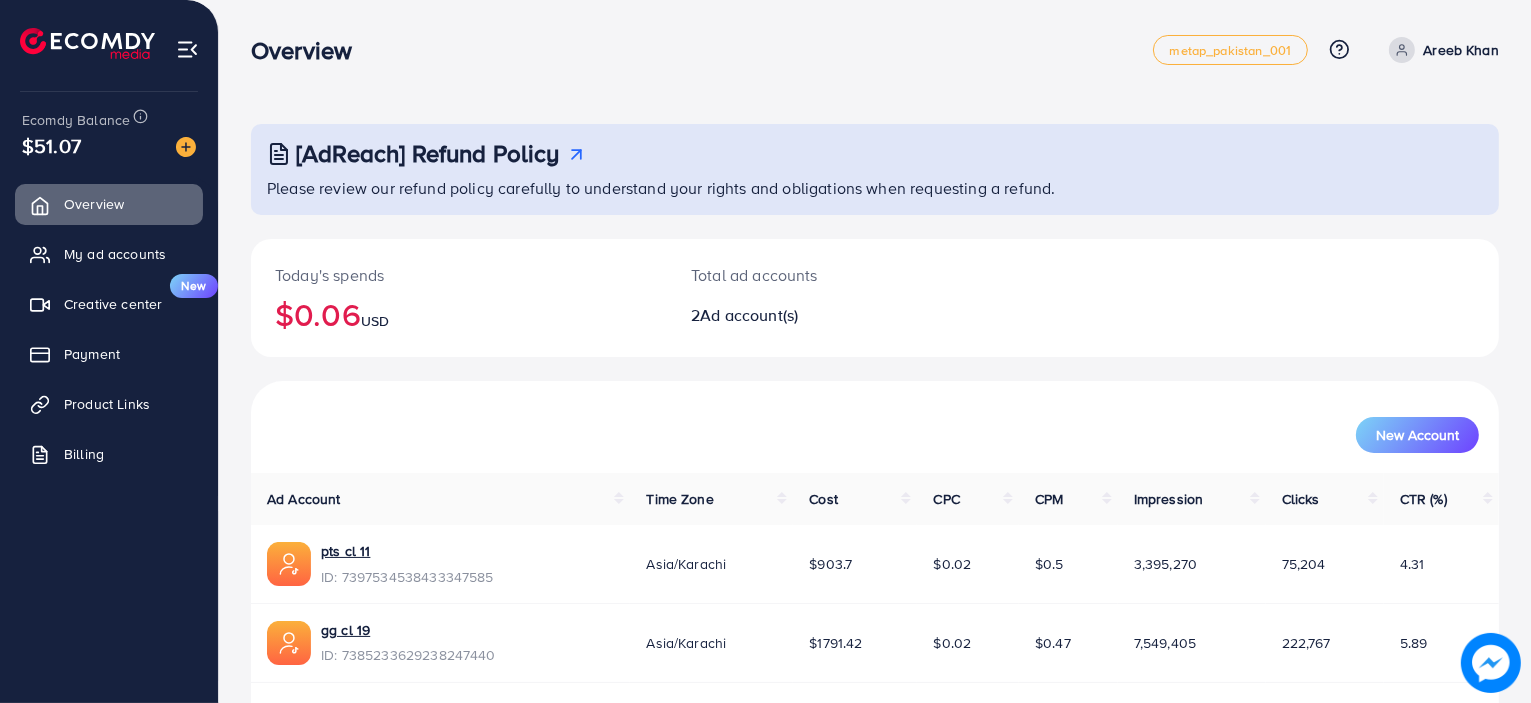 click 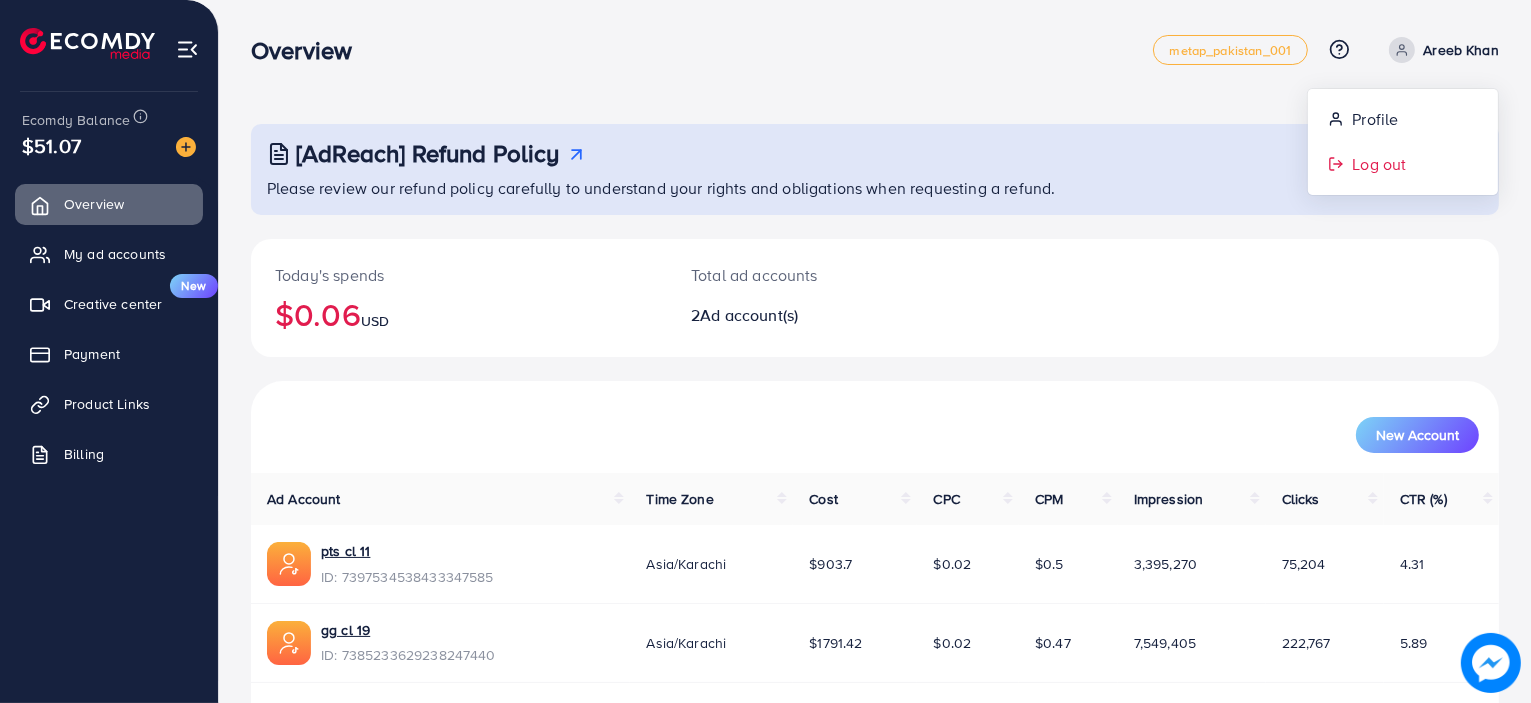 click on "Log out" at bounding box center [1379, 164] 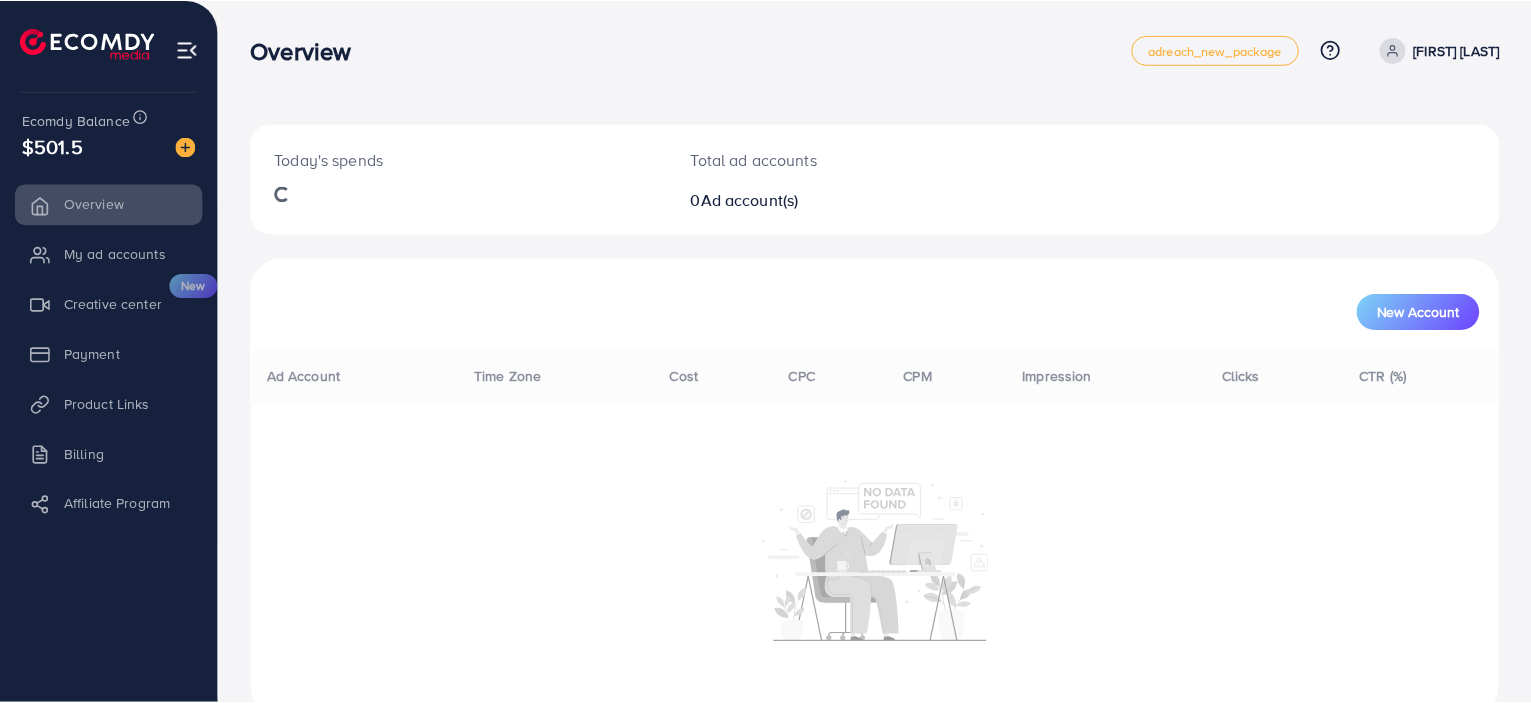scroll, scrollTop: 0, scrollLeft: 0, axis: both 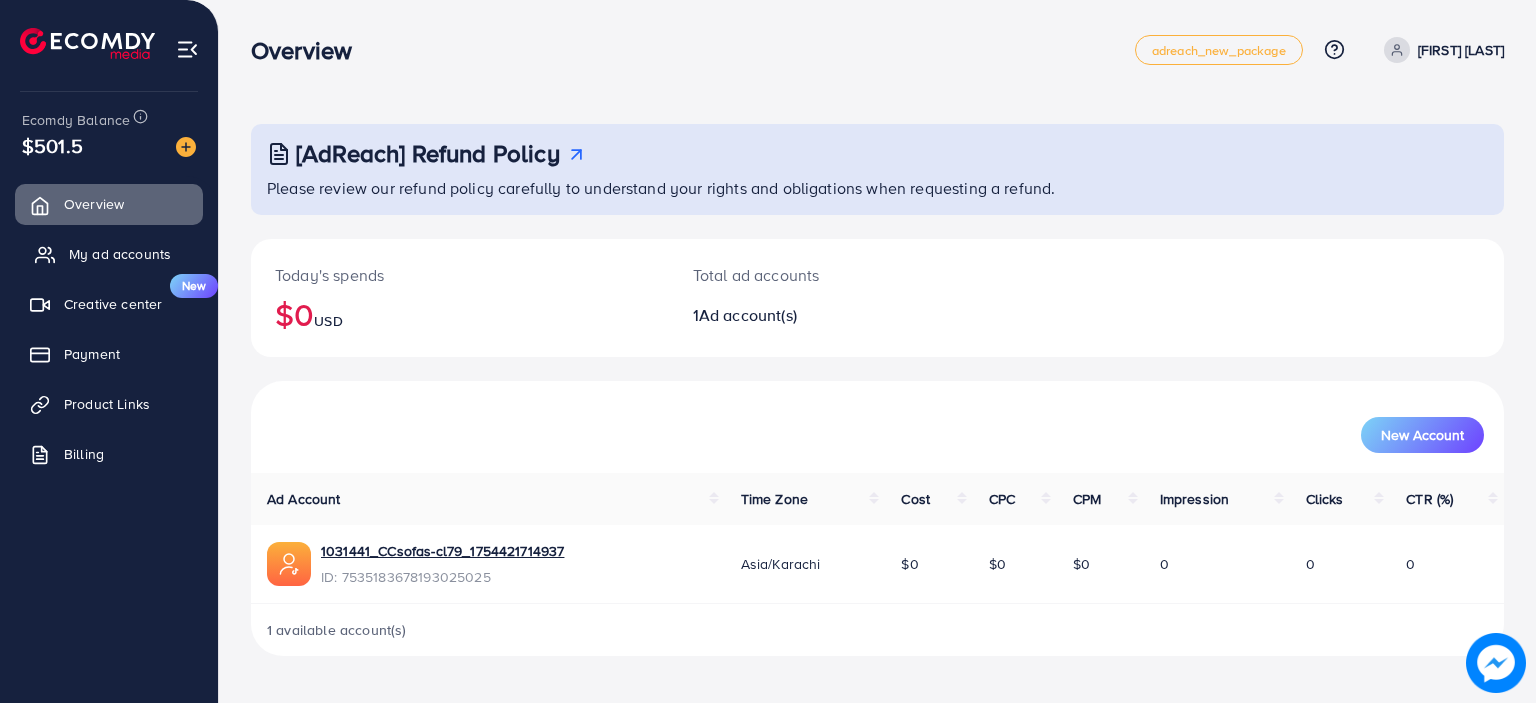 click on "My ad accounts" at bounding box center (109, 254) 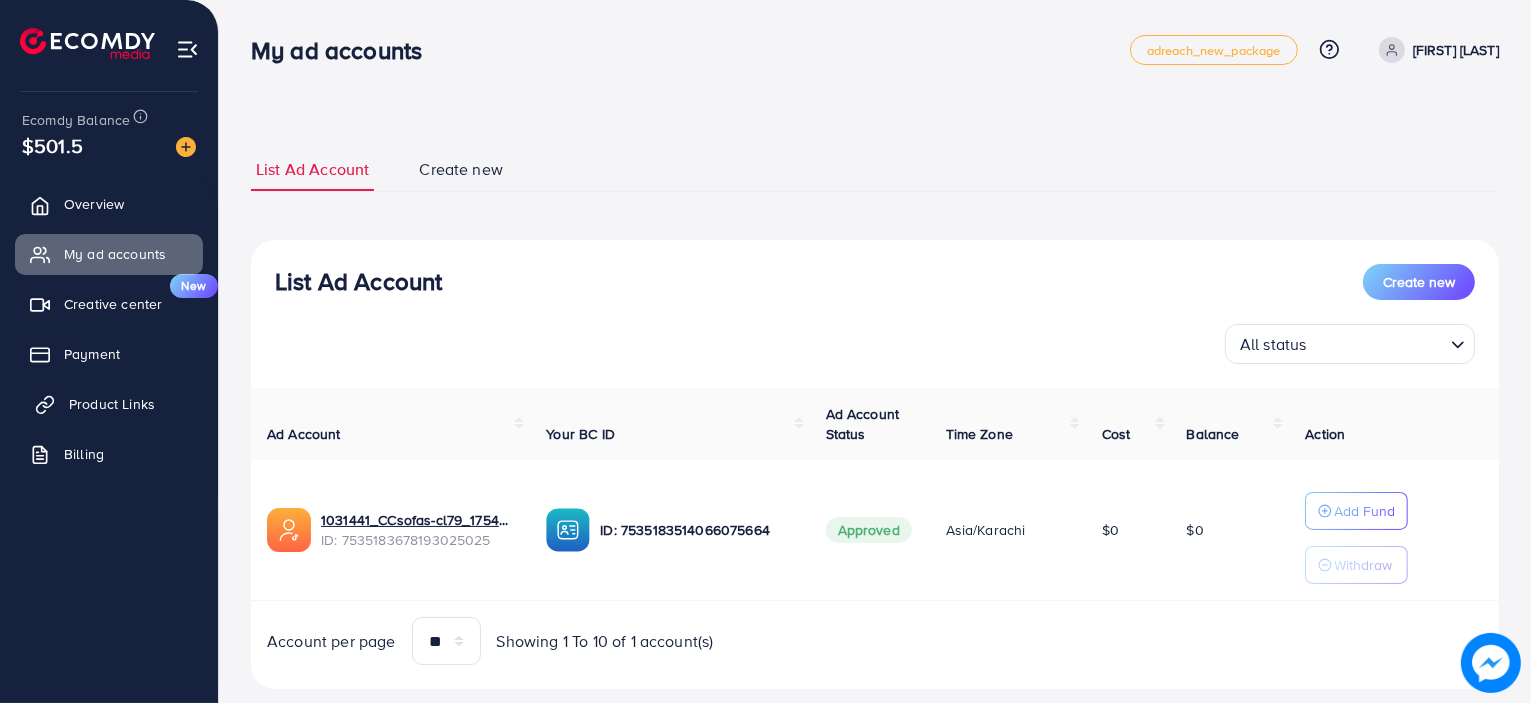 click on "Product Links" at bounding box center (112, 404) 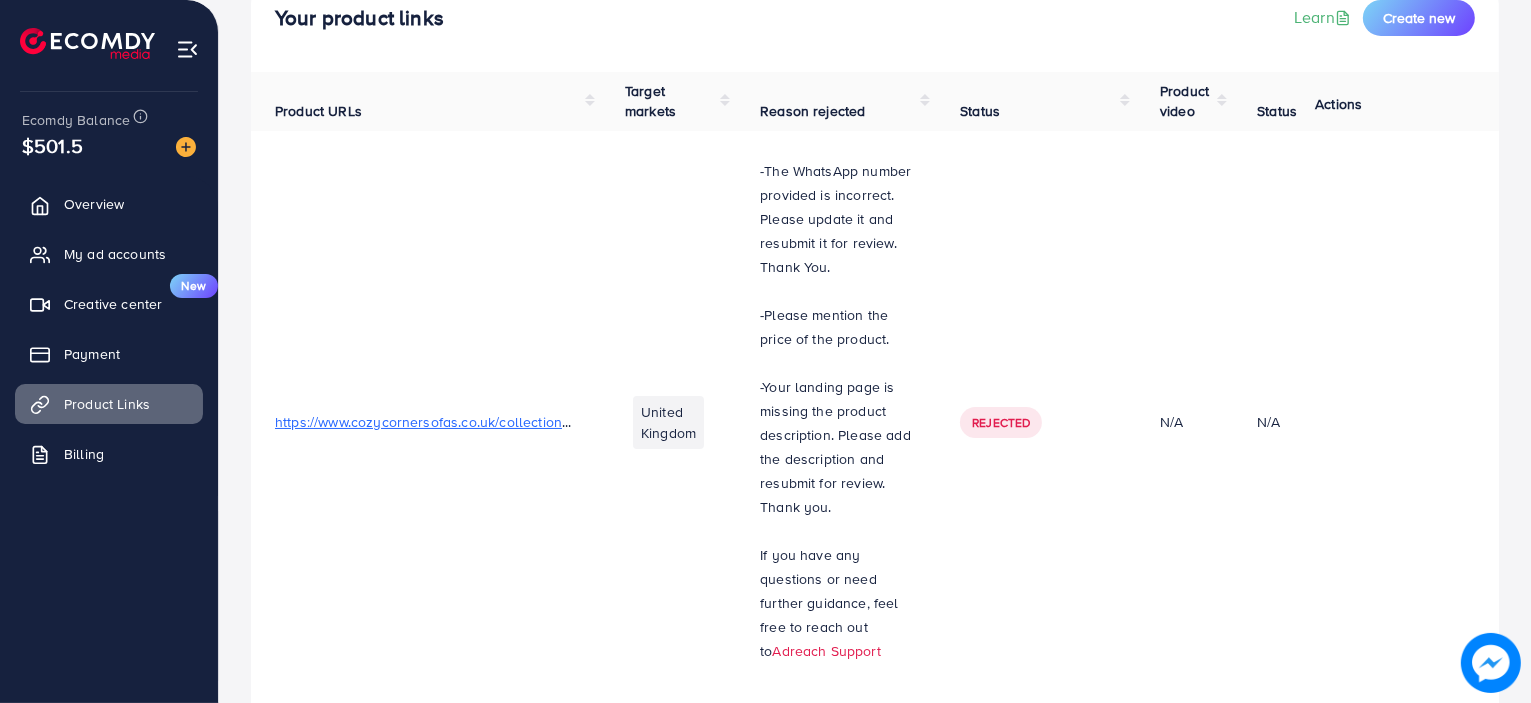 scroll, scrollTop: 0, scrollLeft: 0, axis: both 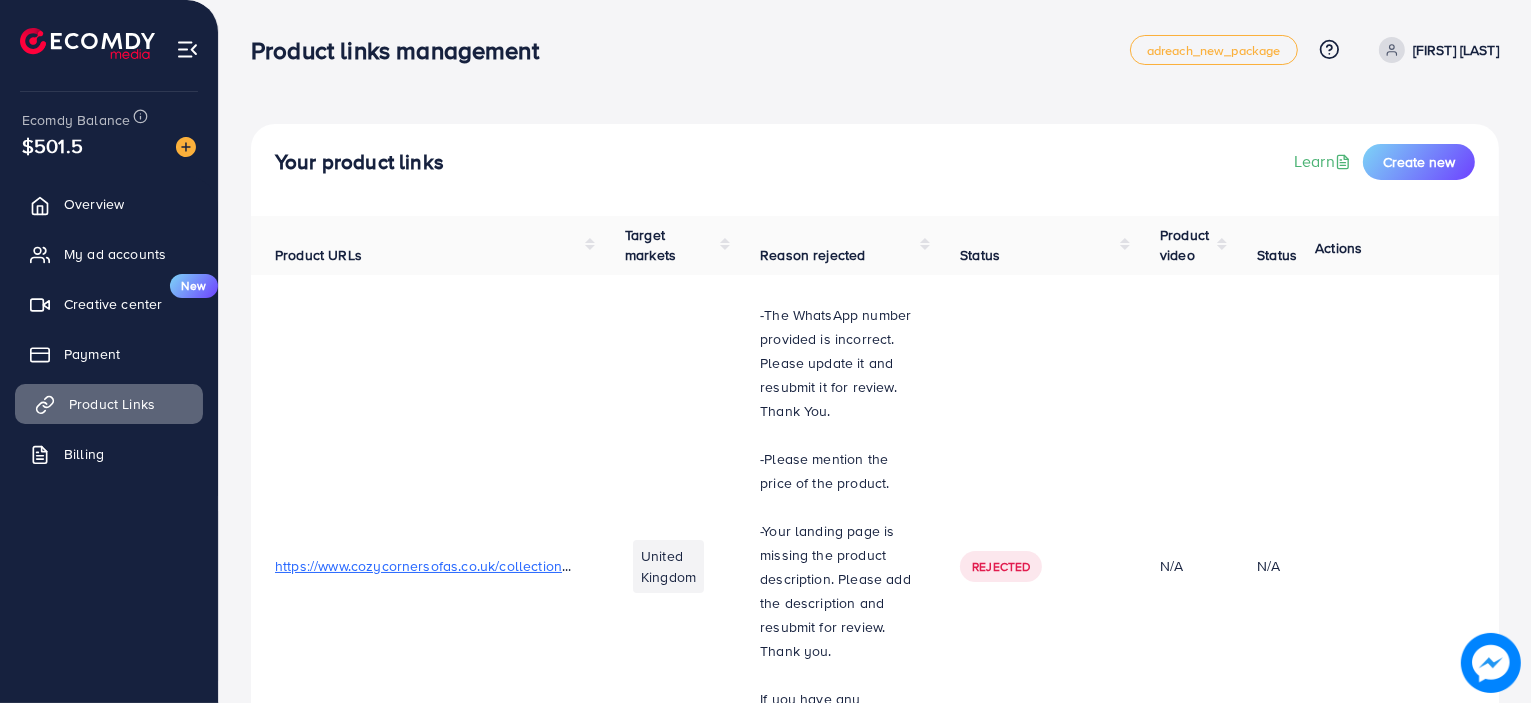 click on "Product Links" at bounding box center (112, 404) 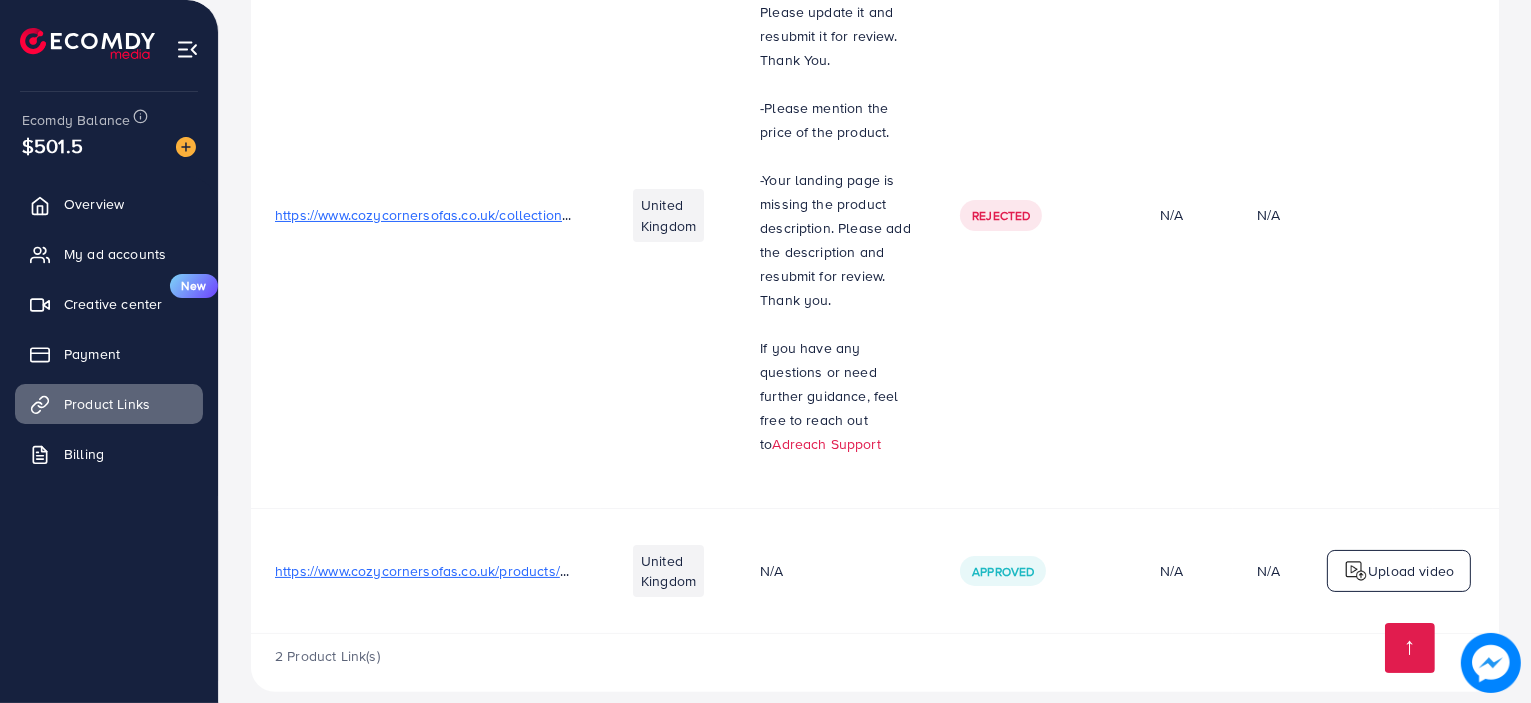 scroll, scrollTop: 376, scrollLeft: 0, axis: vertical 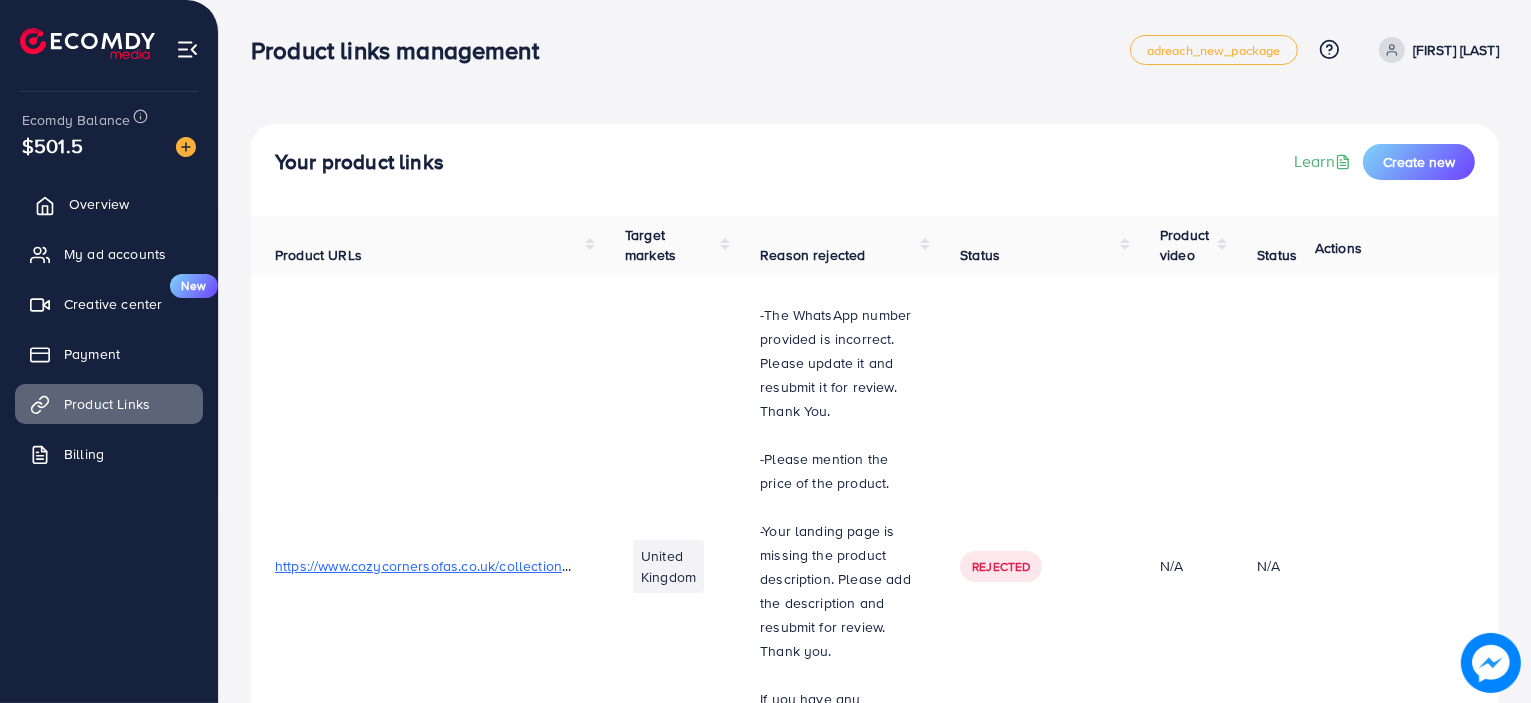 click on "Overview" at bounding box center [99, 204] 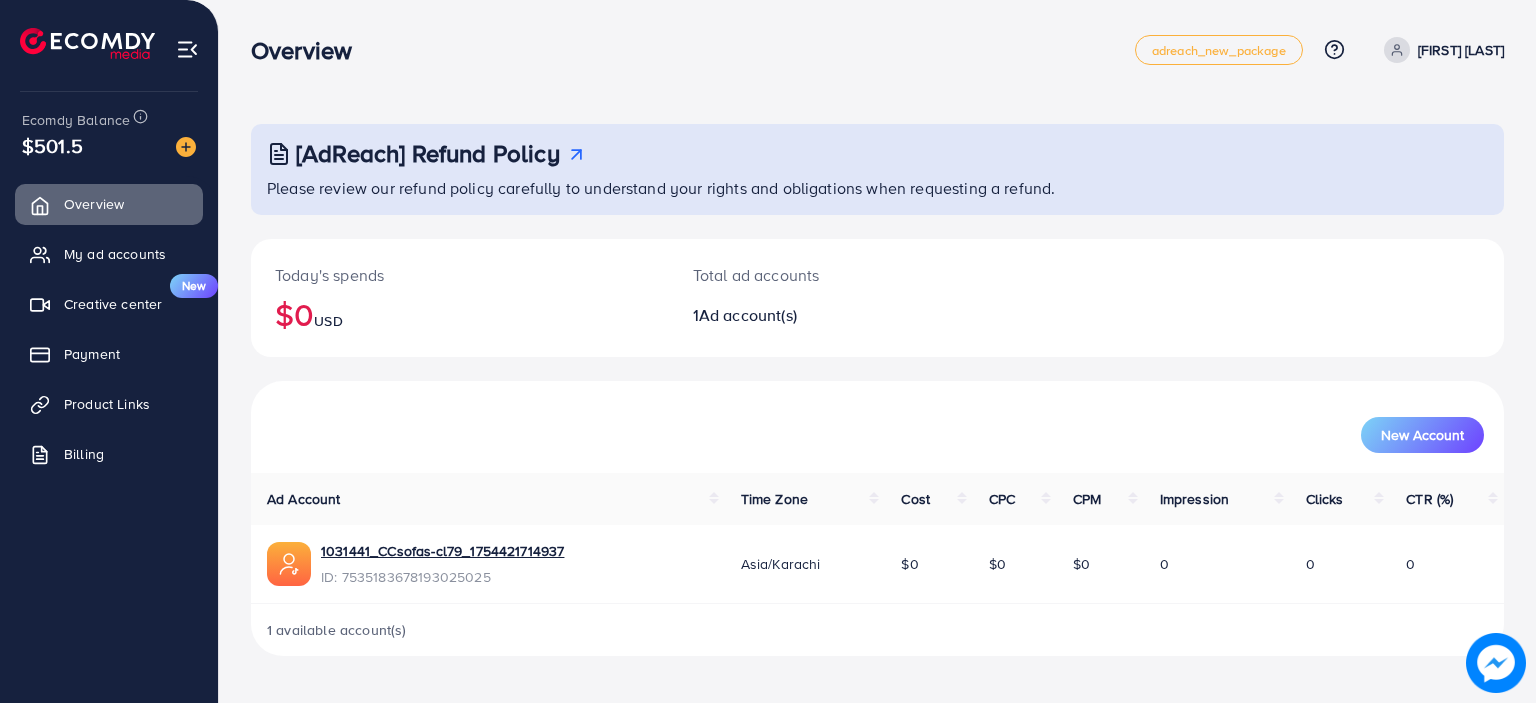 click on "Rasheed Khan" at bounding box center (1440, 50) 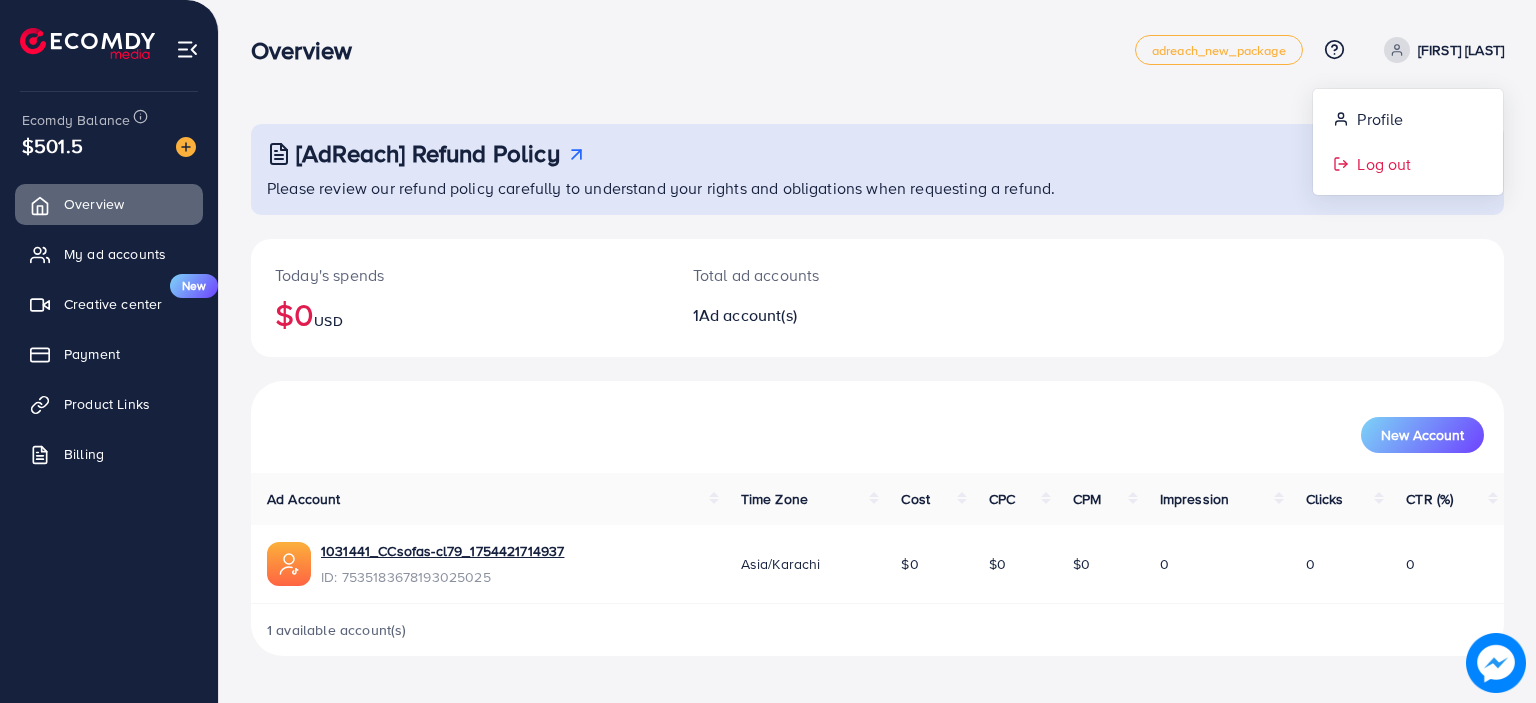 click on "Log out" at bounding box center (1384, 164) 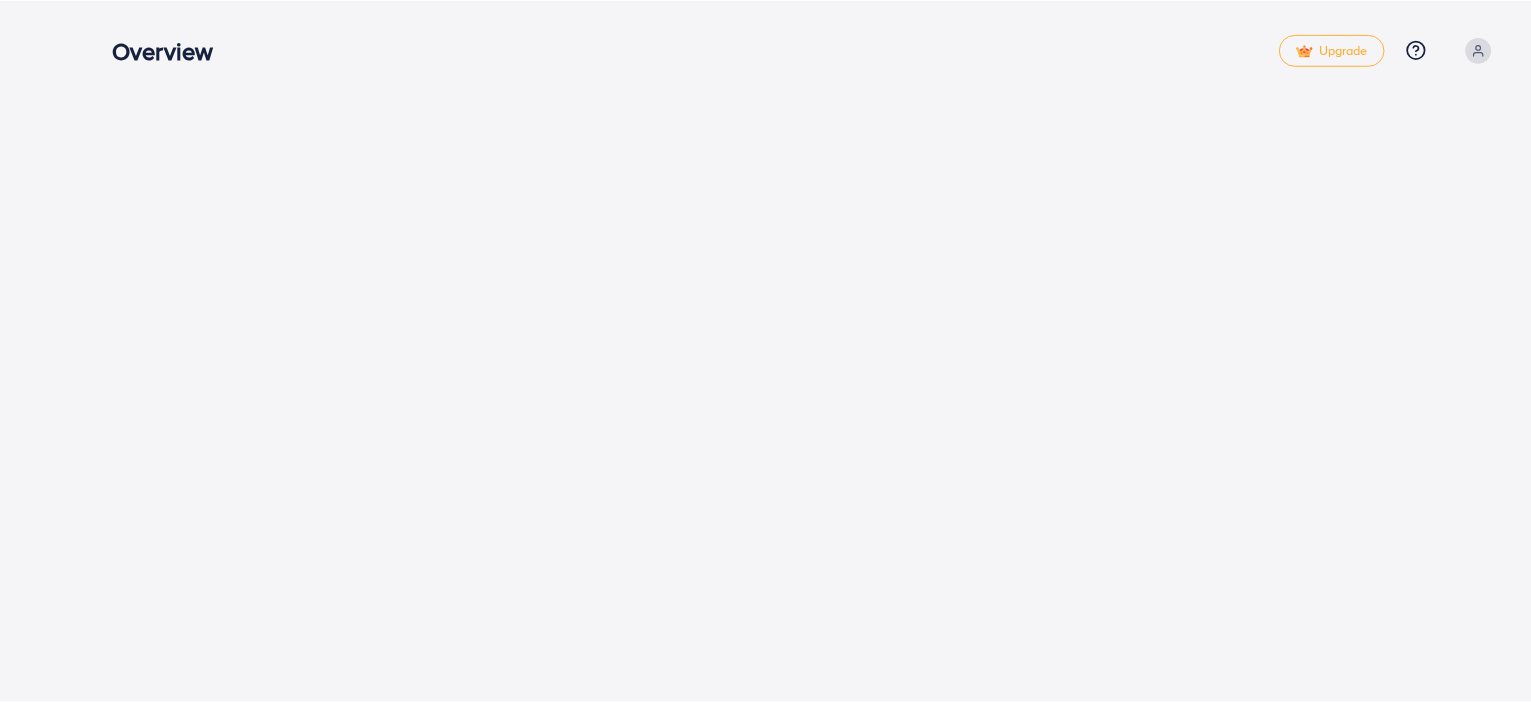 scroll, scrollTop: 0, scrollLeft: 0, axis: both 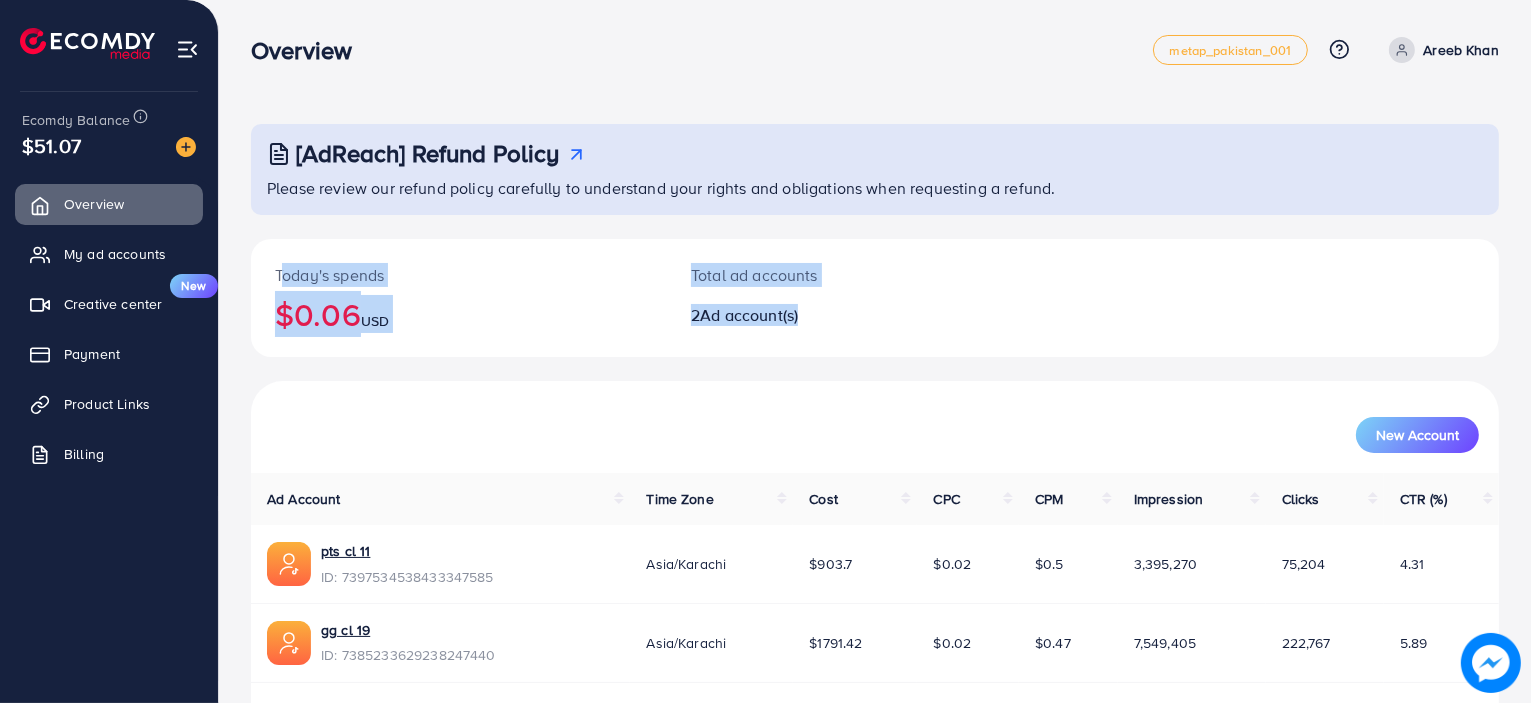 drag, startPoint x: 277, startPoint y: 269, endPoint x: 822, endPoint y: 346, distance: 550.4126 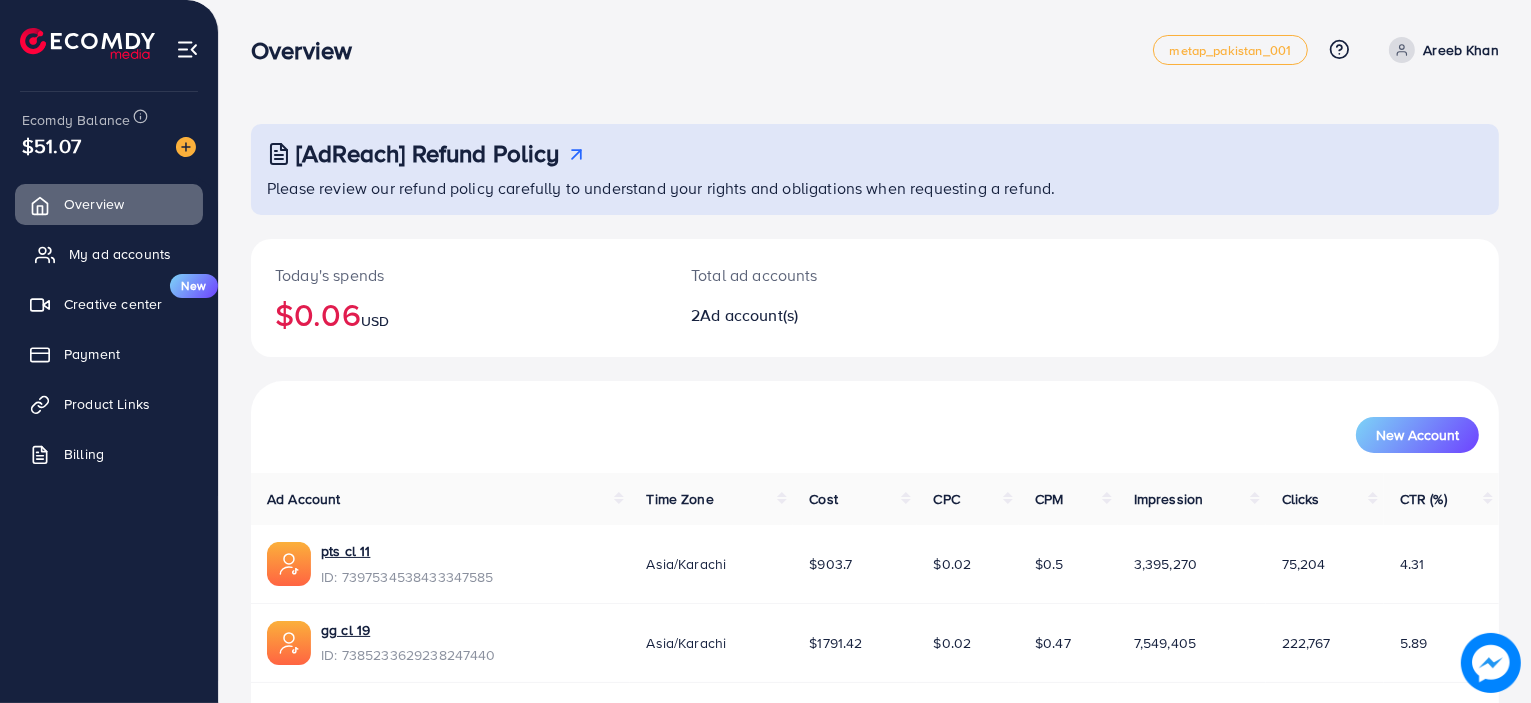 click on "My ad accounts" at bounding box center (120, 254) 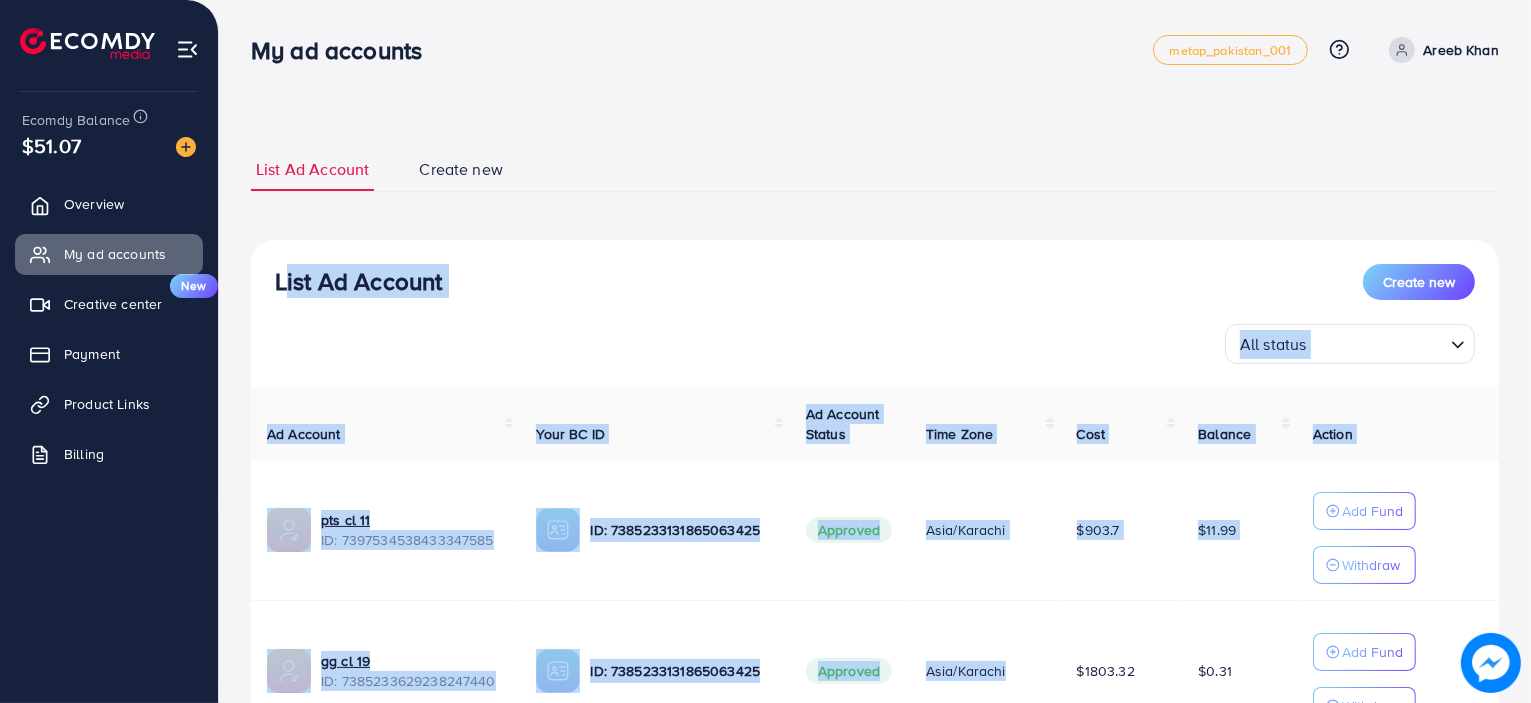 scroll, scrollTop: 180, scrollLeft: 0, axis: vertical 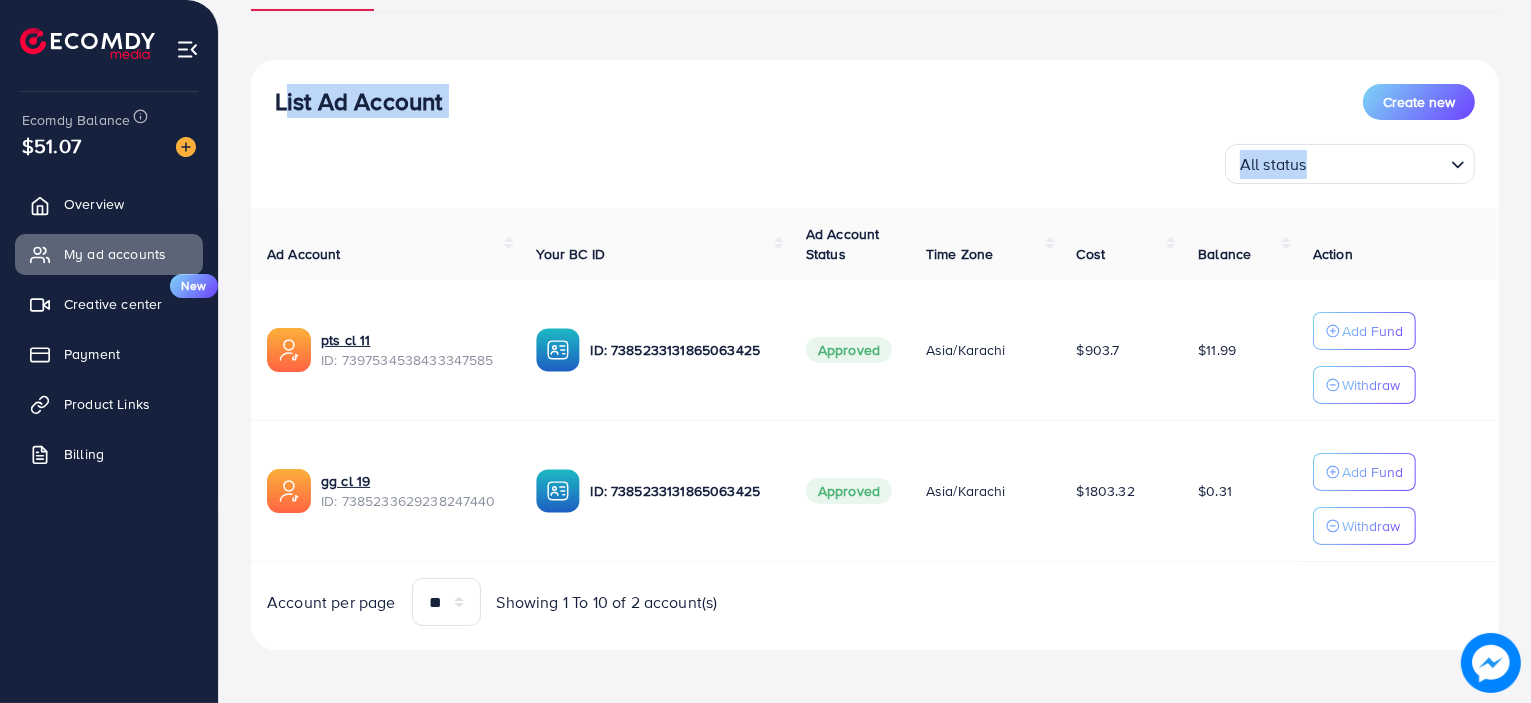 drag, startPoint x: 272, startPoint y: 286, endPoint x: 1434, endPoint y: 495, distance: 1180.646 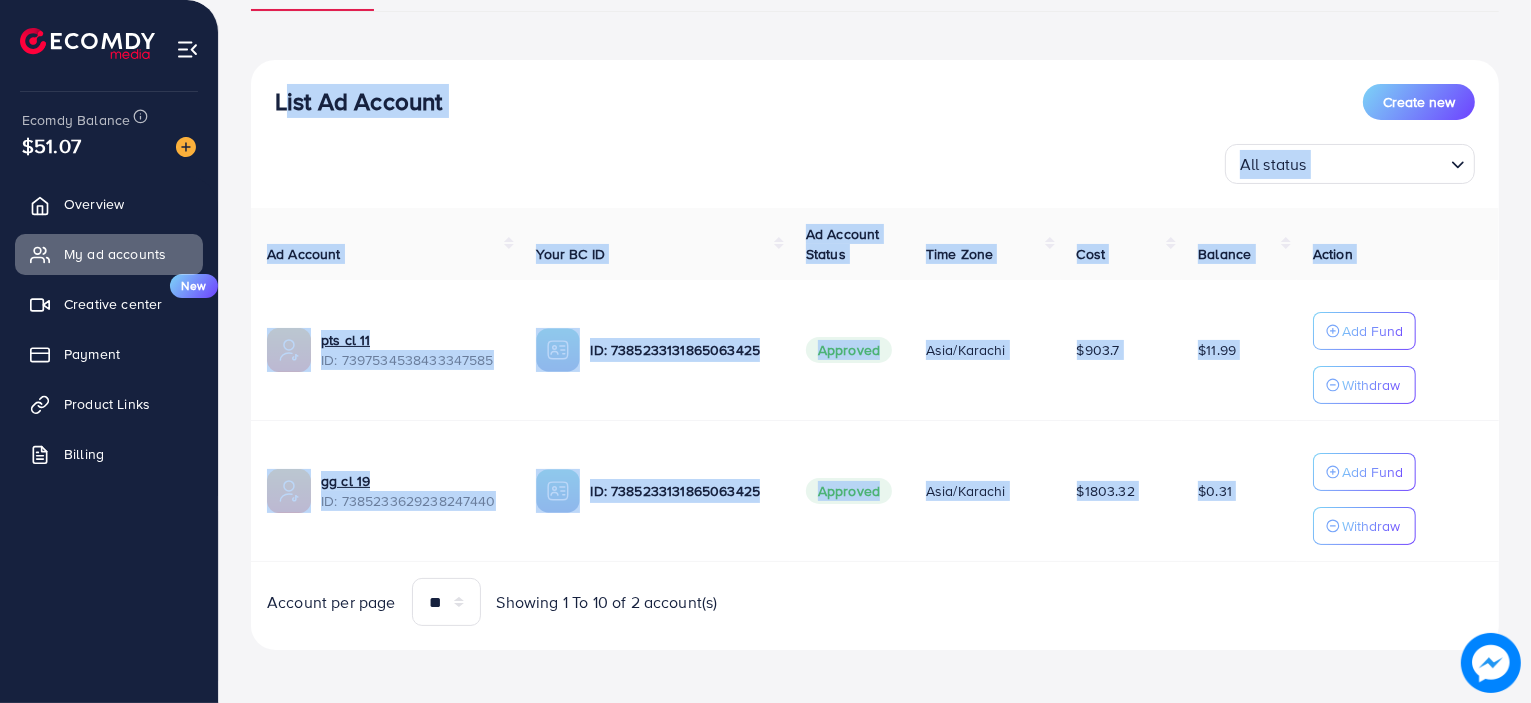 drag, startPoint x: 1456, startPoint y: 535, endPoint x: 259, endPoint y: 96, distance: 1274.9628 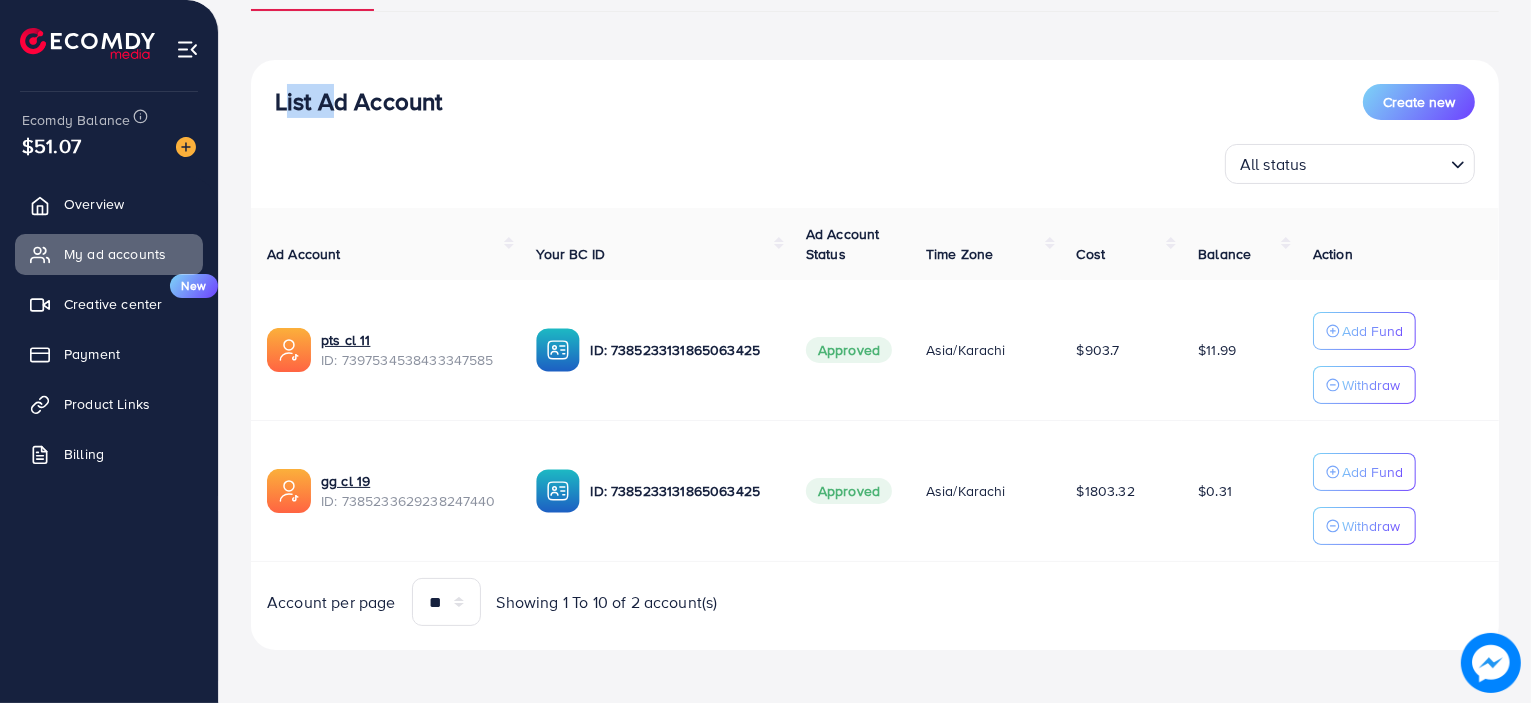 click on "List Ad Account   Create new
All status
Loading..." at bounding box center (875, 134) 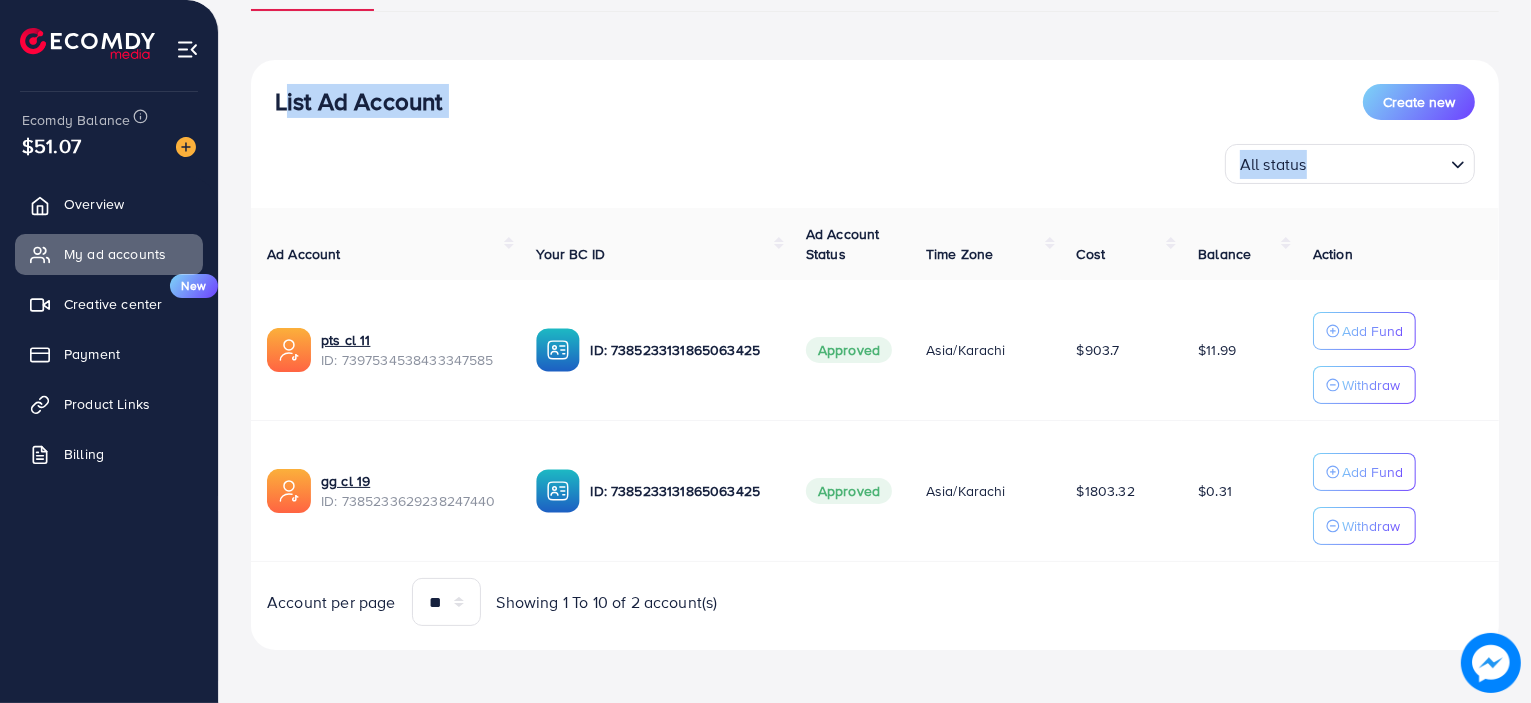 drag, startPoint x: 259, startPoint y: 96, endPoint x: 1427, endPoint y: 516, distance: 1241.2188 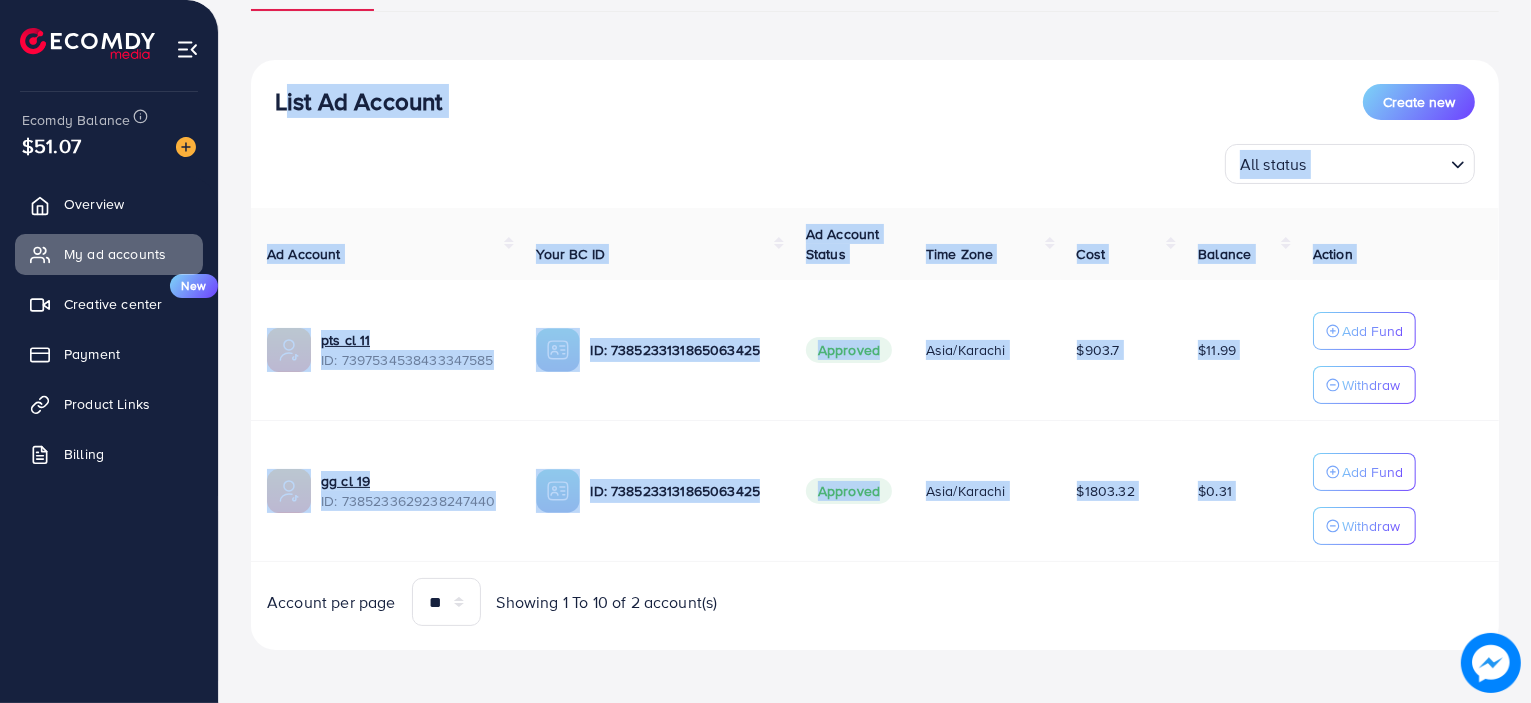 drag, startPoint x: 1427, startPoint y: 516, endPoint x: 264, endPoint y: 90, distance: 1238.5657 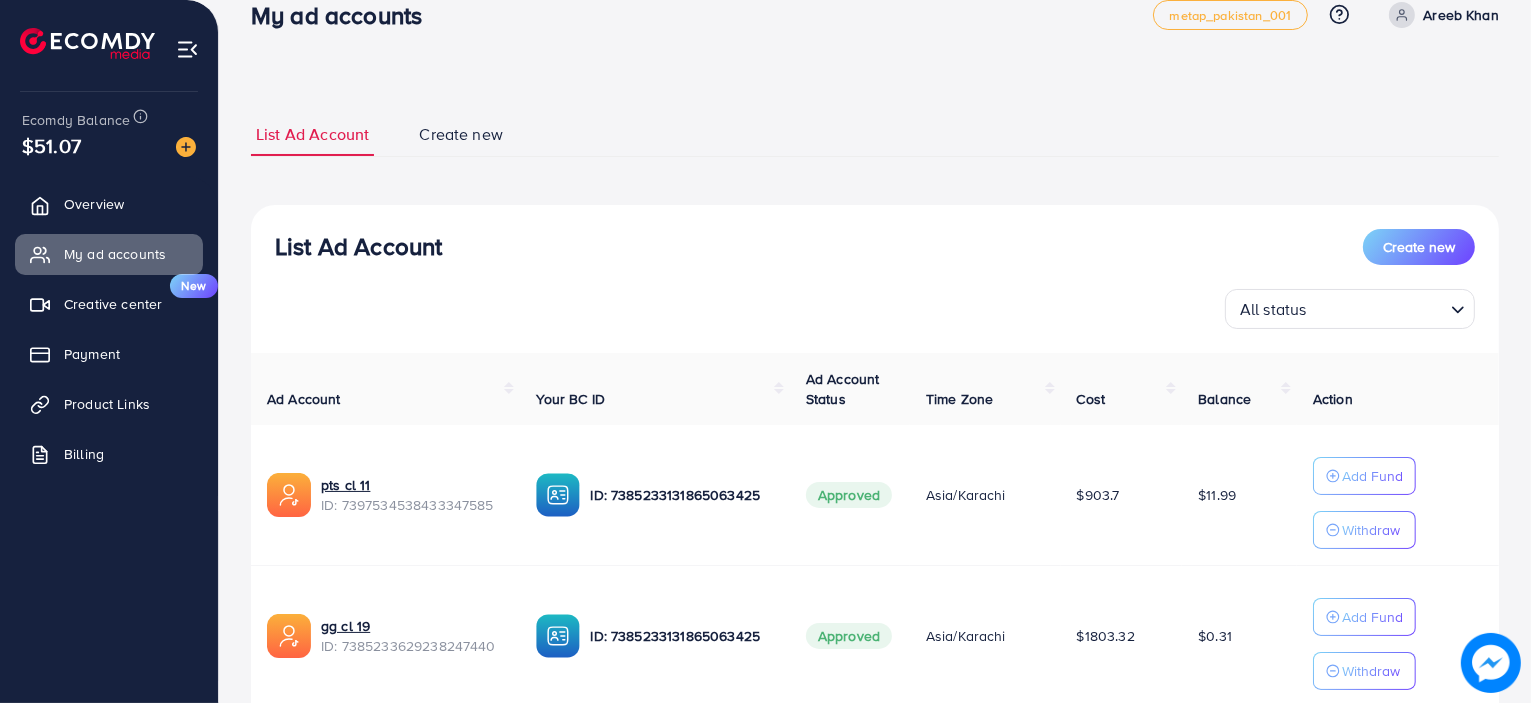 scroll, scrollTop: 119, scrollLeft: 0, axis: vertical 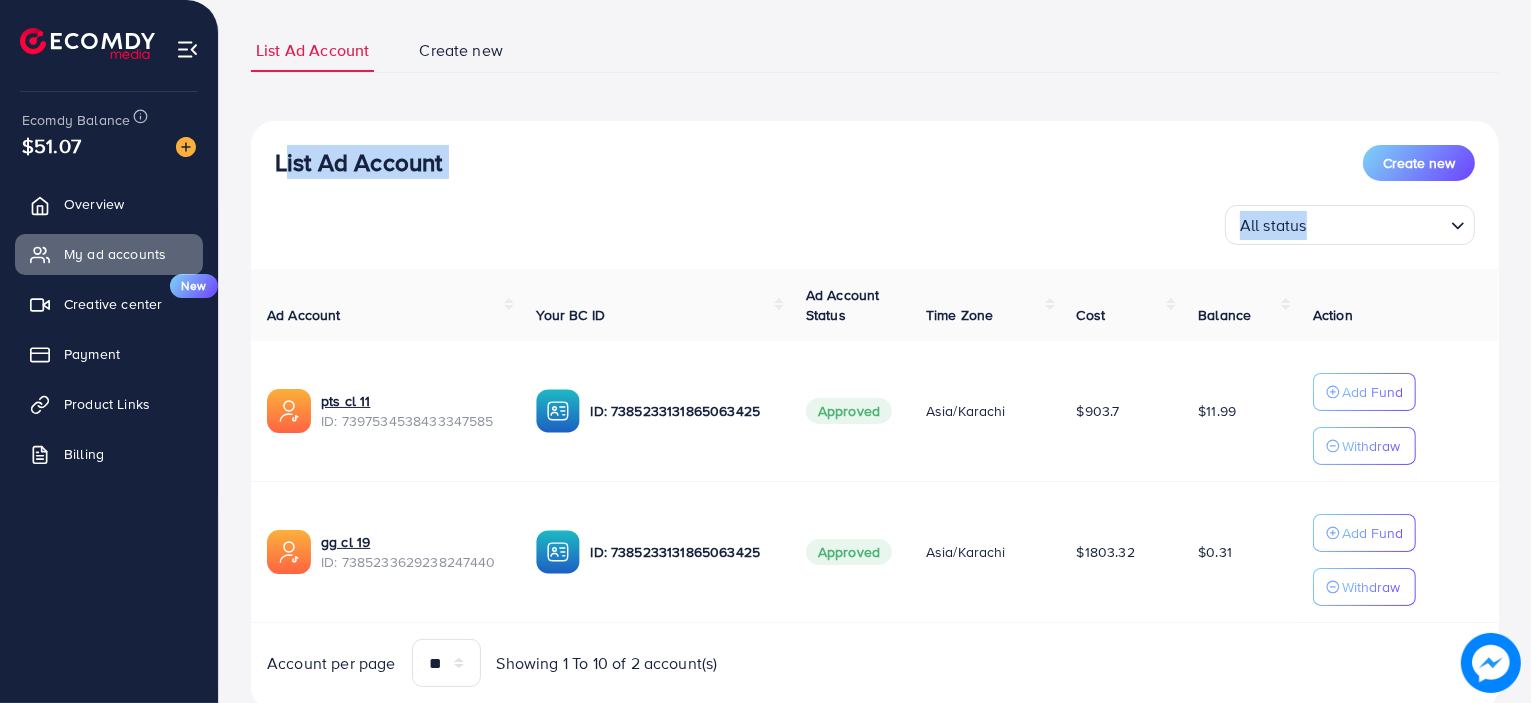 drag, startPoint x: 273, startPoint y: 155, endPoint x: 1432, endPoint y: 571, distance: 1231.3964 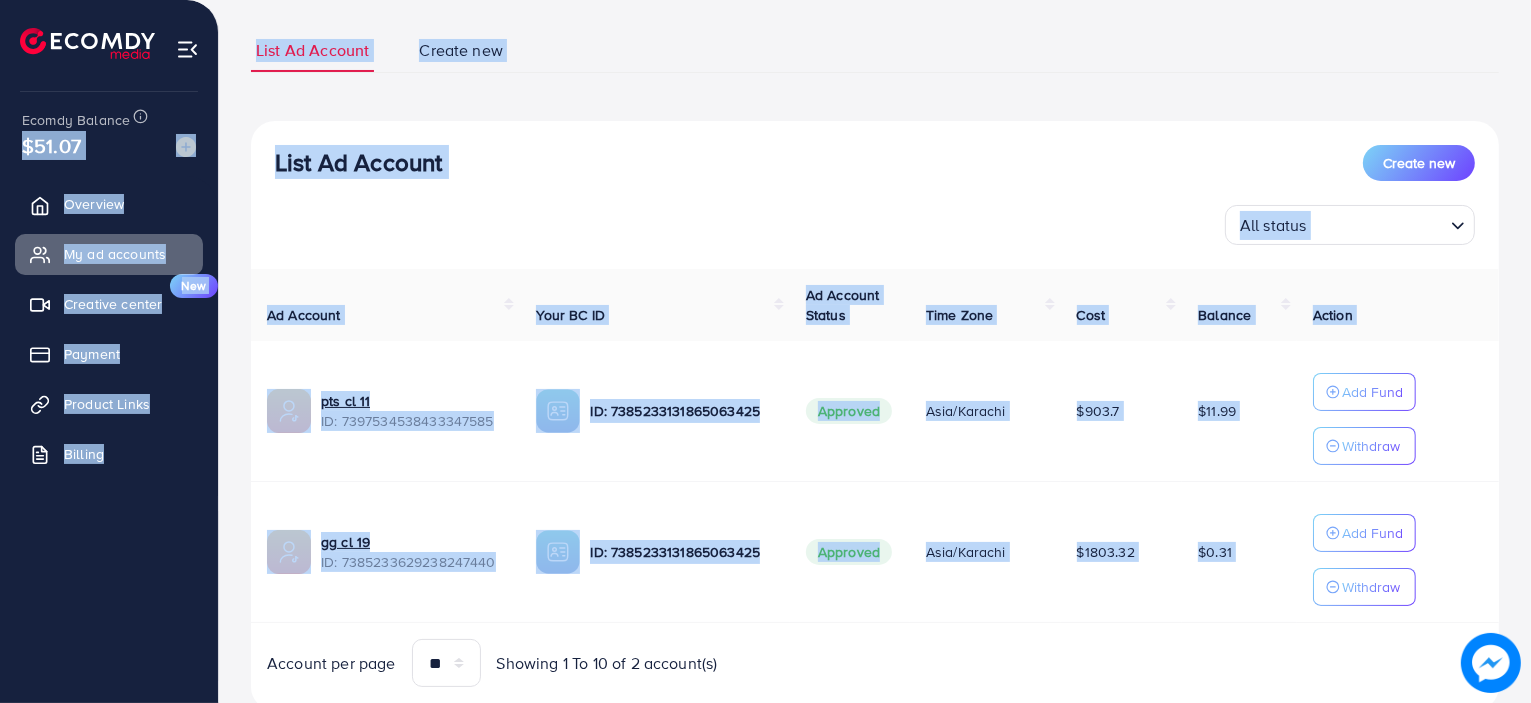 drag, startPoint x: 1432, startPoint y: 571, endPoint x: 196, endPoint y: 122, distance: 1315.0273 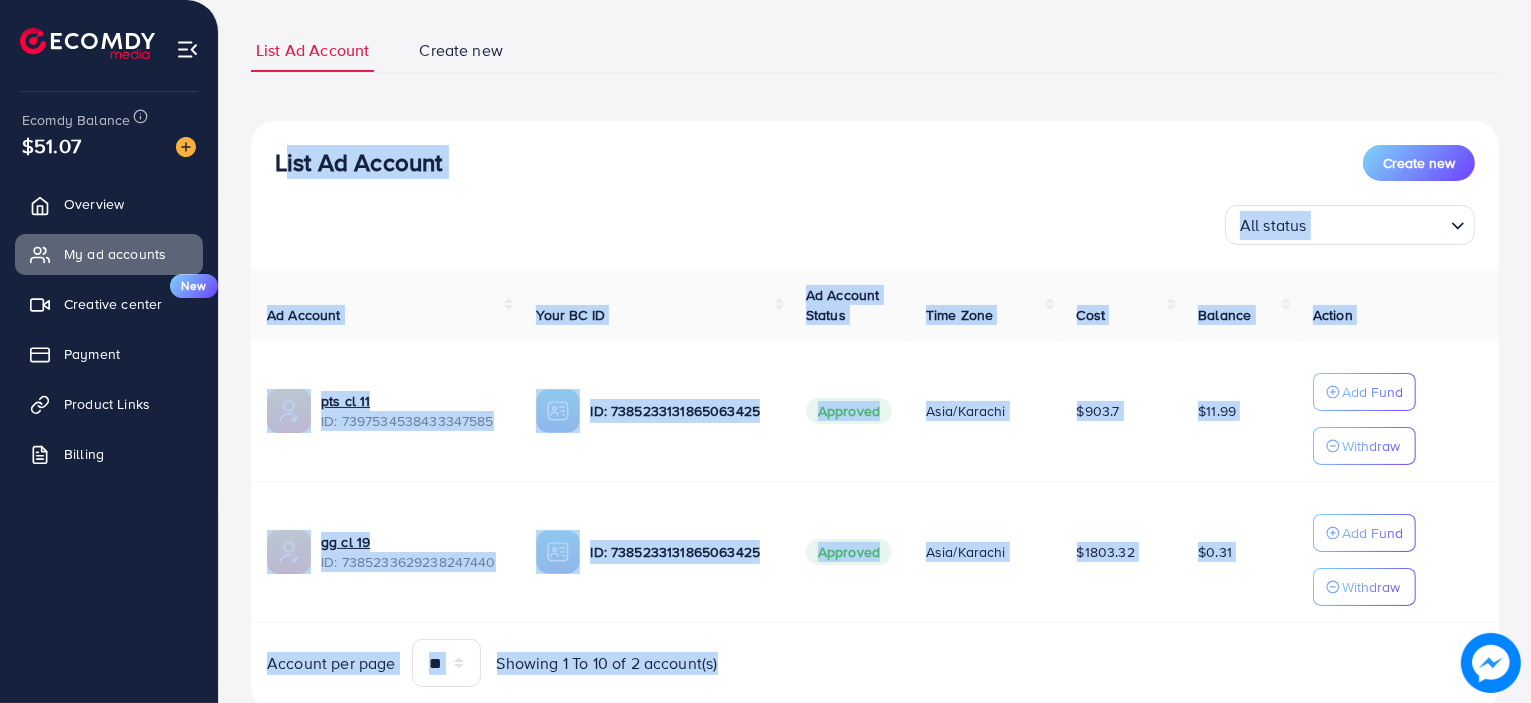 drag, startPoint x: 267, startPoint y: 163, endPoint x: 1465, endPoint y: 625, distance: 1283.9968 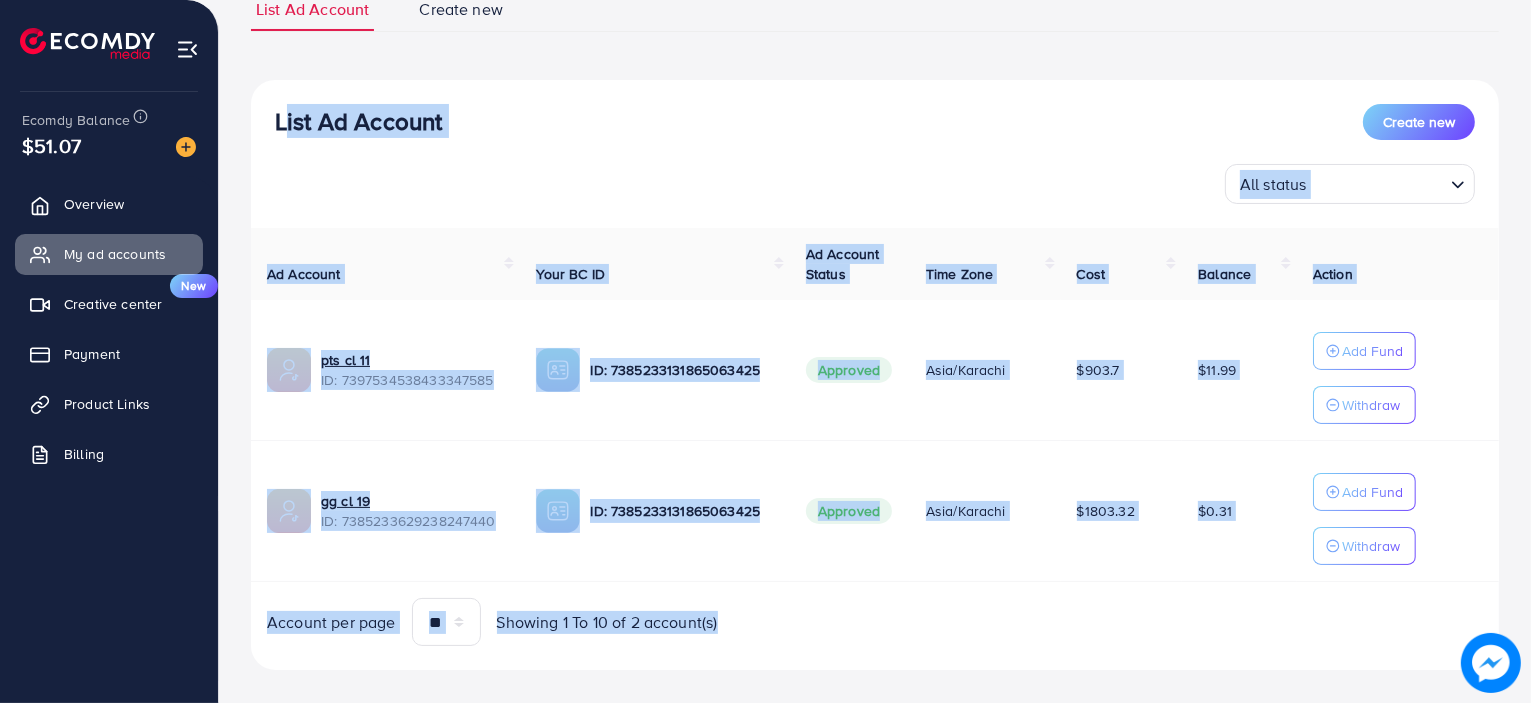 scroll, scrollTop: 180, scrollLeft: 0, axis: vertical 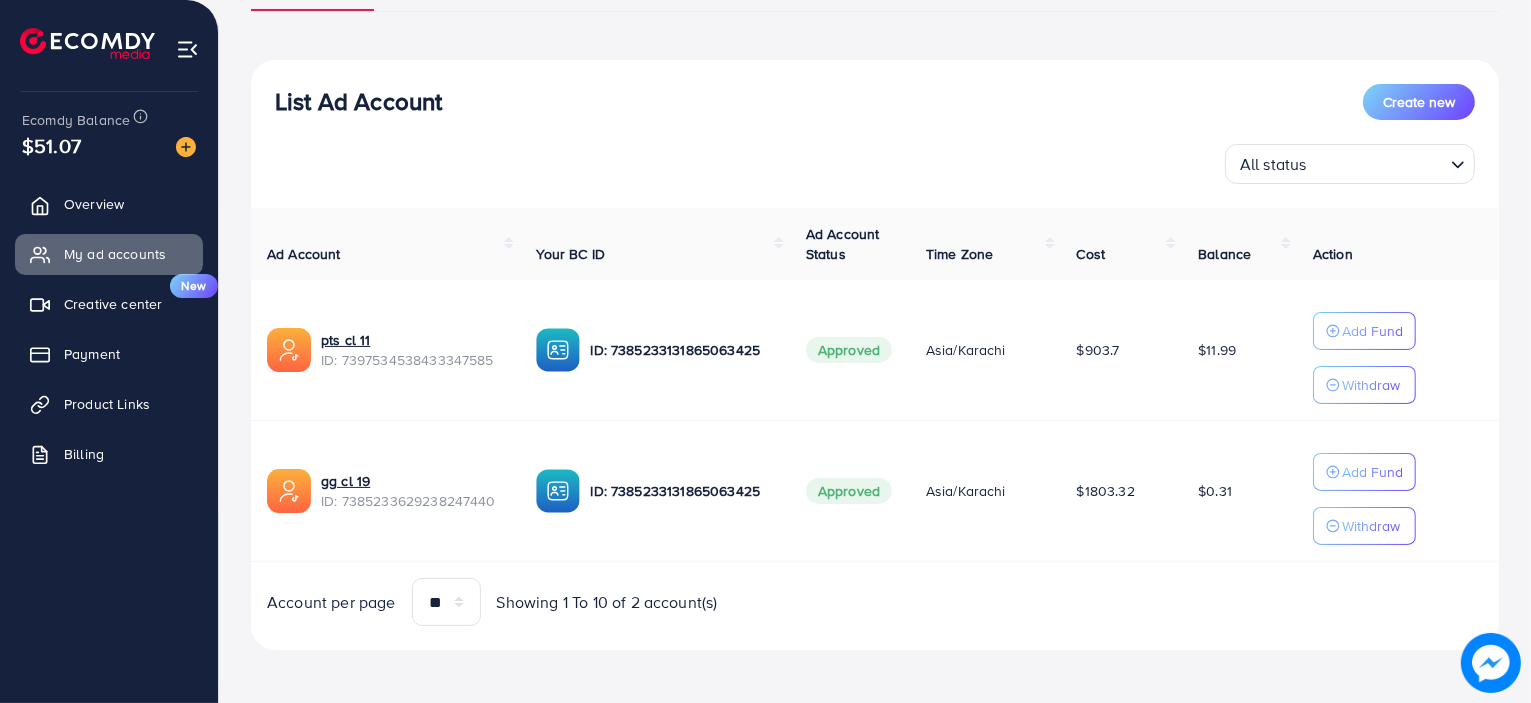 click on "List Ad Account" at bounding box center (358, 101) 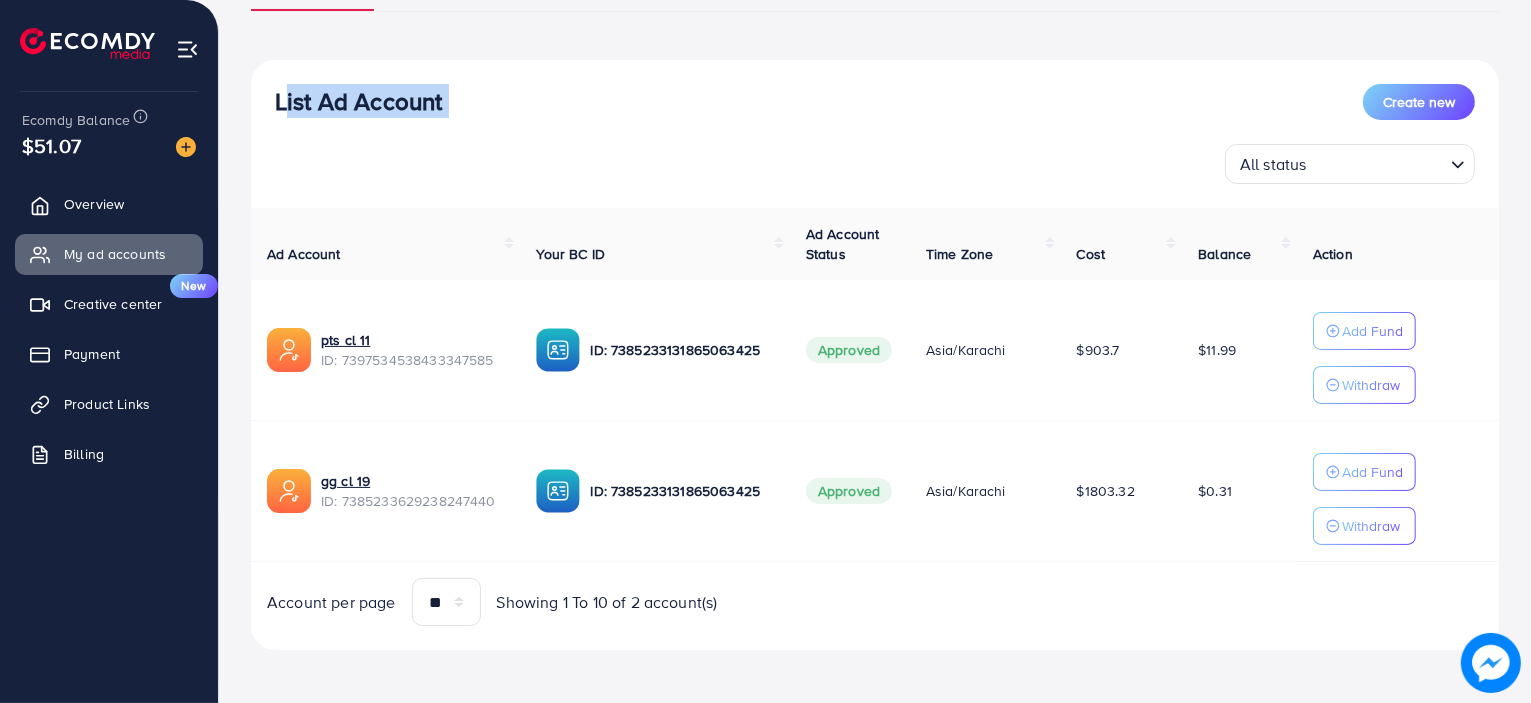 drag, startPoint x: 453, startPoint y: 99, endPoint x: 288, endPoint y: 98, distance: 165.00304 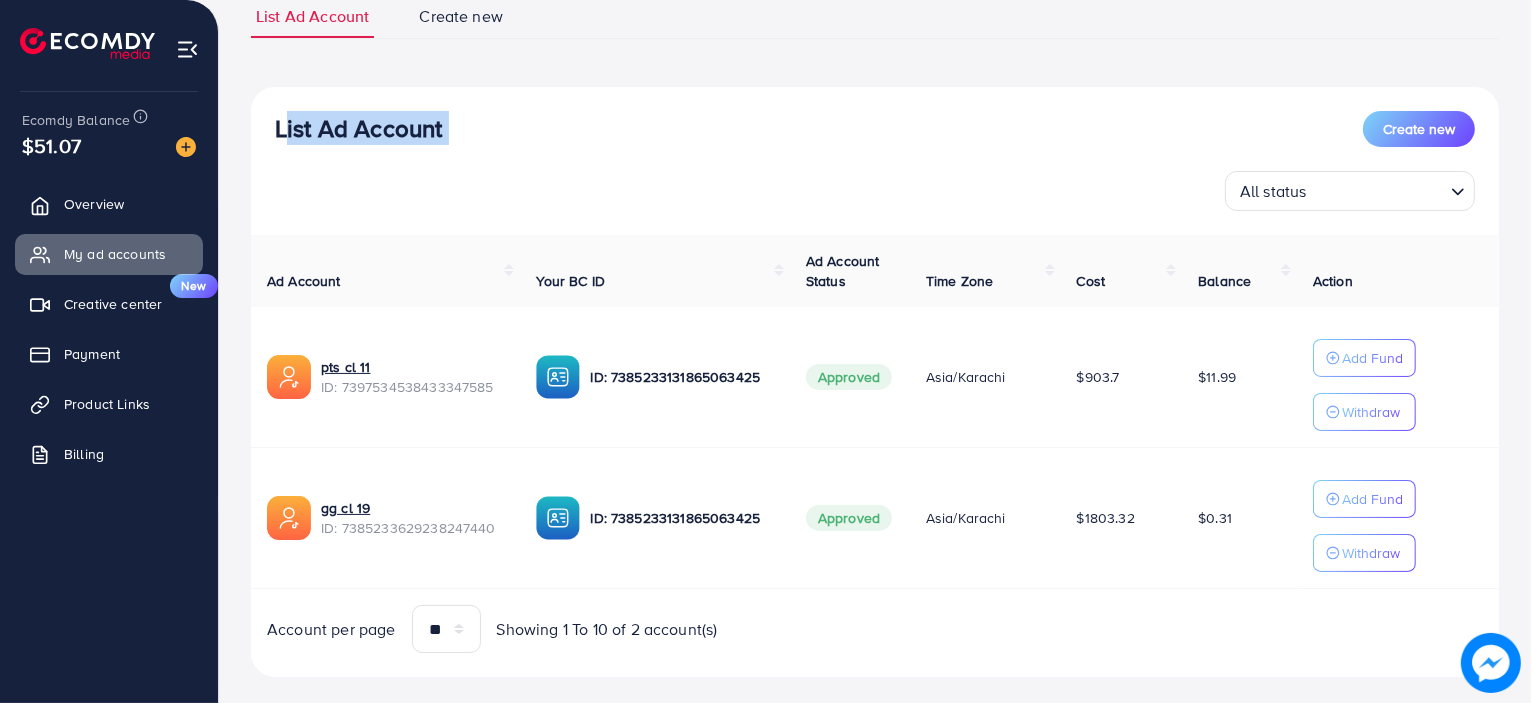 scroll, scrollTop: 180, scrollLeft: 0, axis: vertical 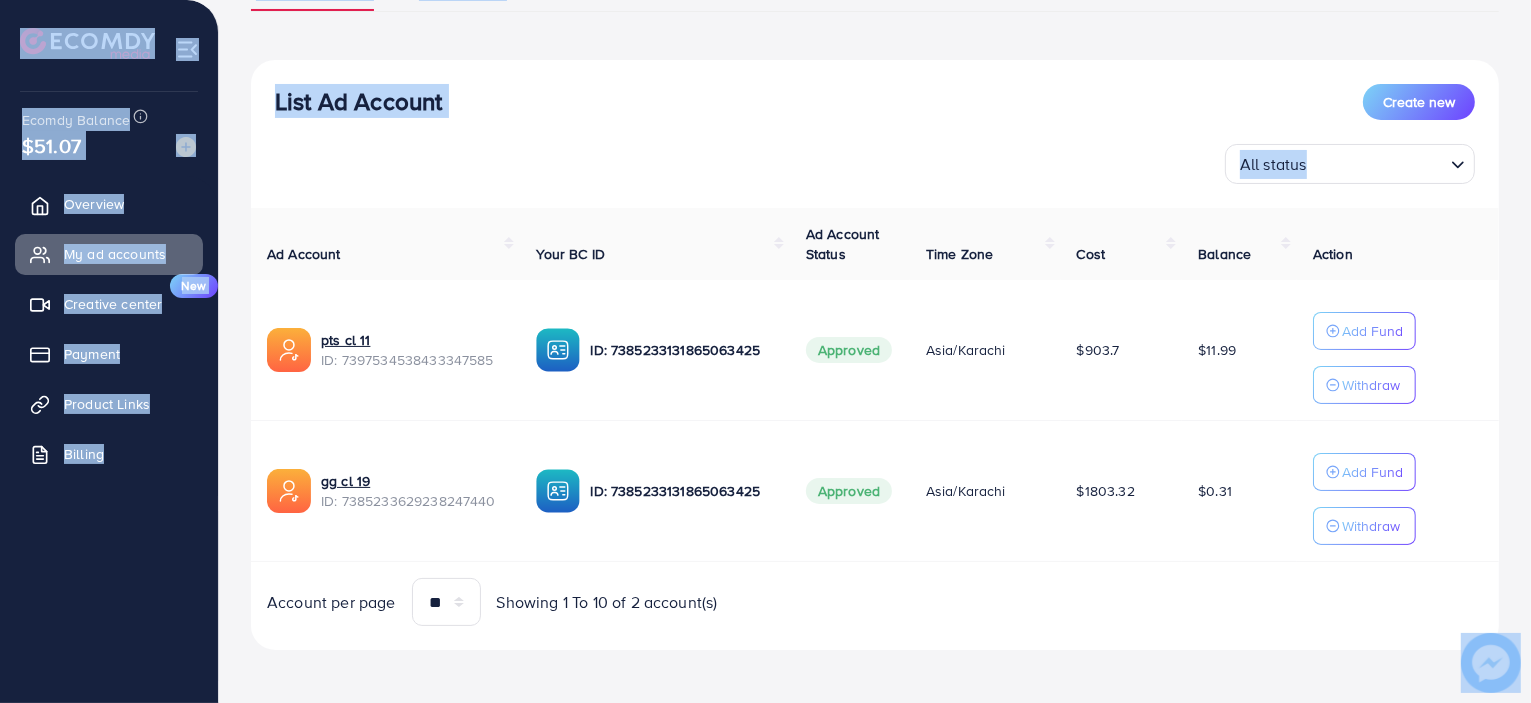 drag, startPoint x: 248, startPoint y: 59, endPoint x: 1432, endPoint y: 459, distance: 1249.7424 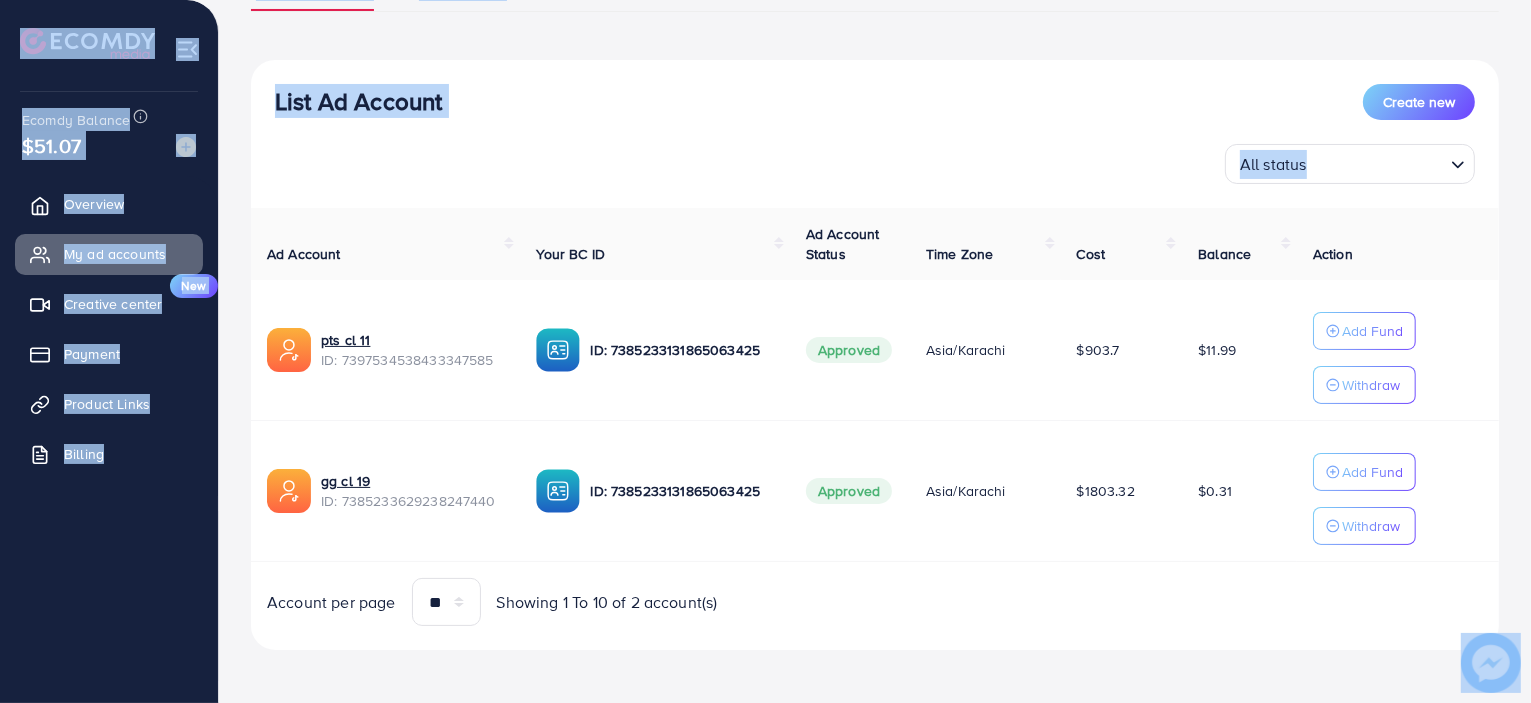 click on "My ad accounts   metap_pakistan_001  Help Center Contact Support Plans and Pricing Term and policy About Us  [FIRST] [LAST]  Profile Log out Ecomdy Balance  $51.07  Overview My ad accounts Creative center  New  Payment Product Links Billing List Ad Account Create new  List Ad Account   Create new
All status
Loading...                   Ad Account Your BC ID Ad Account Status Time Zone Cost Balance Action            pts cl 11  ID: 7397534538433347585 ID: 7385233131865063425  Approved   Asia/[REGION]   $903.7   $11.99   Add Fund   Withdraw       gg cl 19  ID: 7385233629238247440 ID: 7385233131865063425  Approved   Asia/[REGION]   $1803.32   $0.31   Add Fund   Withdraw           Account per page  ** ** ** ***  Showing 1 To 10 of 2 account(s)   Step 1: TikTok For Business Account   Connect to TikTok for Business to access all of your business account in one place   user1800180226790   User ID: 7384340475095237633   By connecting your account, you agree to our   [USERNAME]  ********" at bounding box center [765, 263] 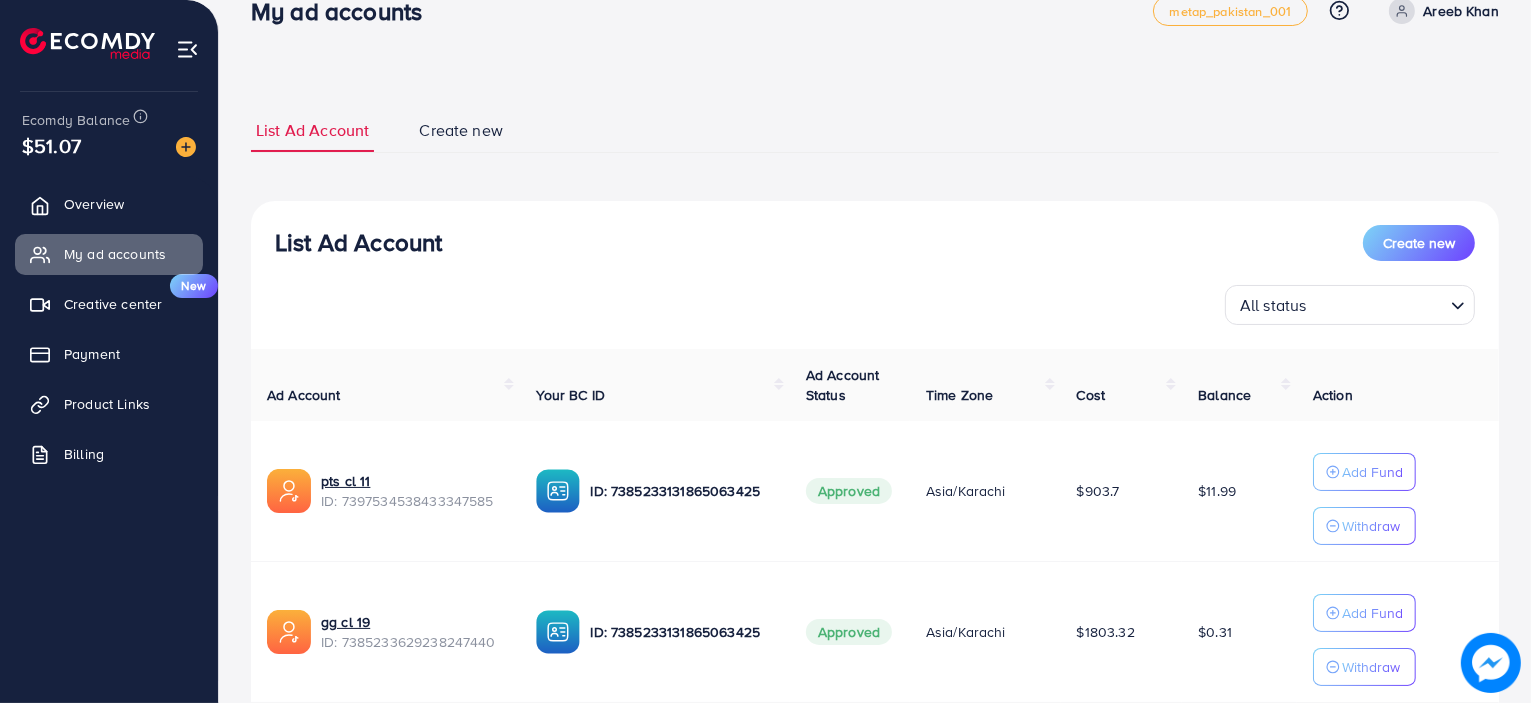 scroll, scrollTop: 0, scrollLeft: 0, axis: both 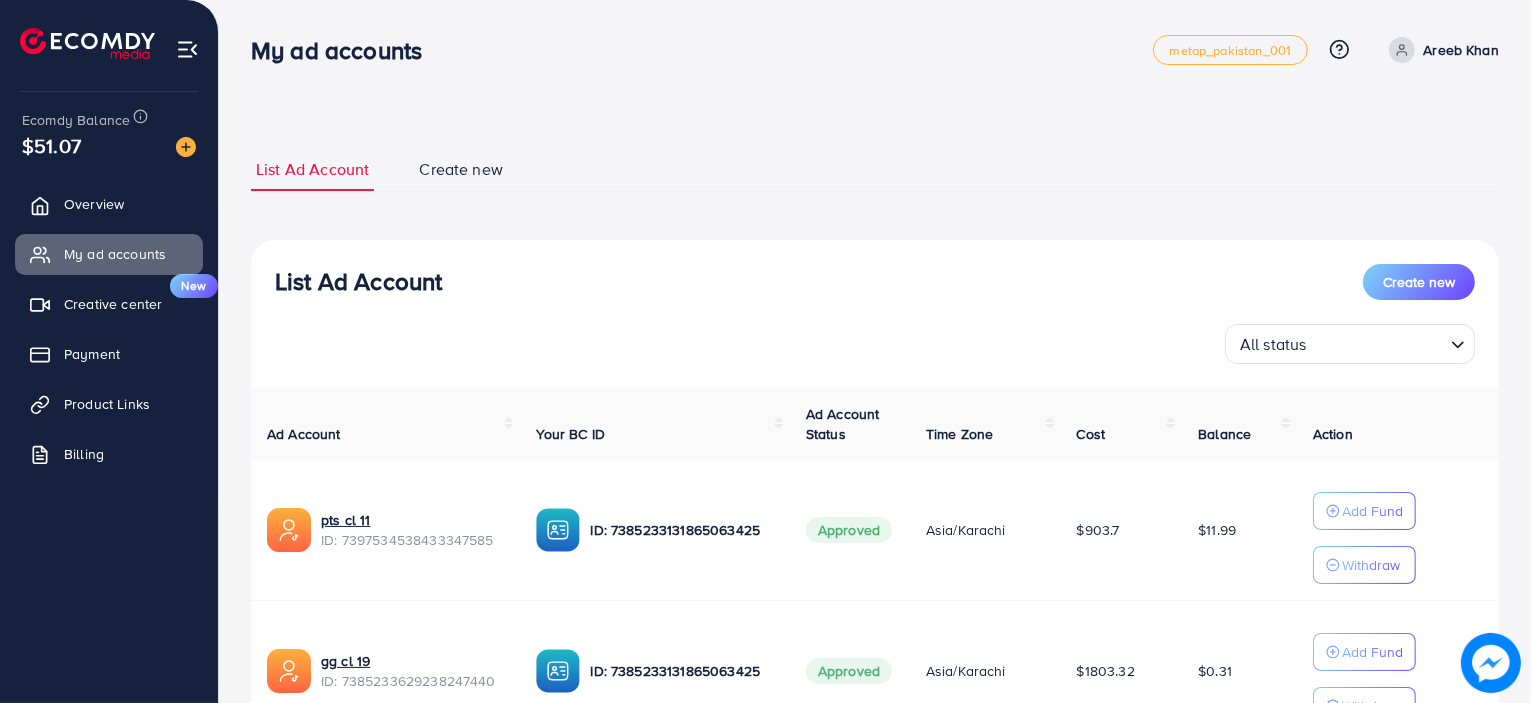 click on "List Ad Account   Create new
All status
Loading..." at bounding box center (875, 314) 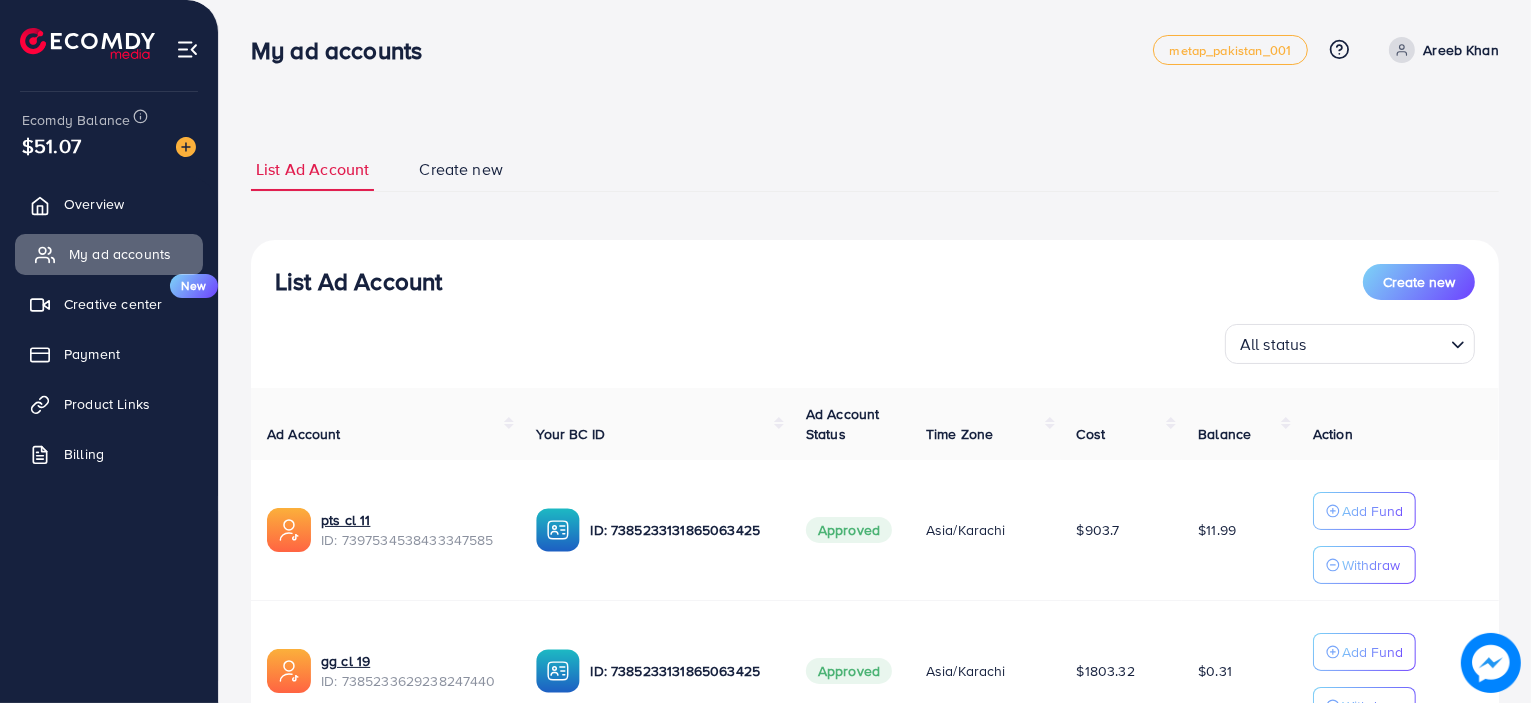 click on "My ad accounts" at bounding box center (109, 254) 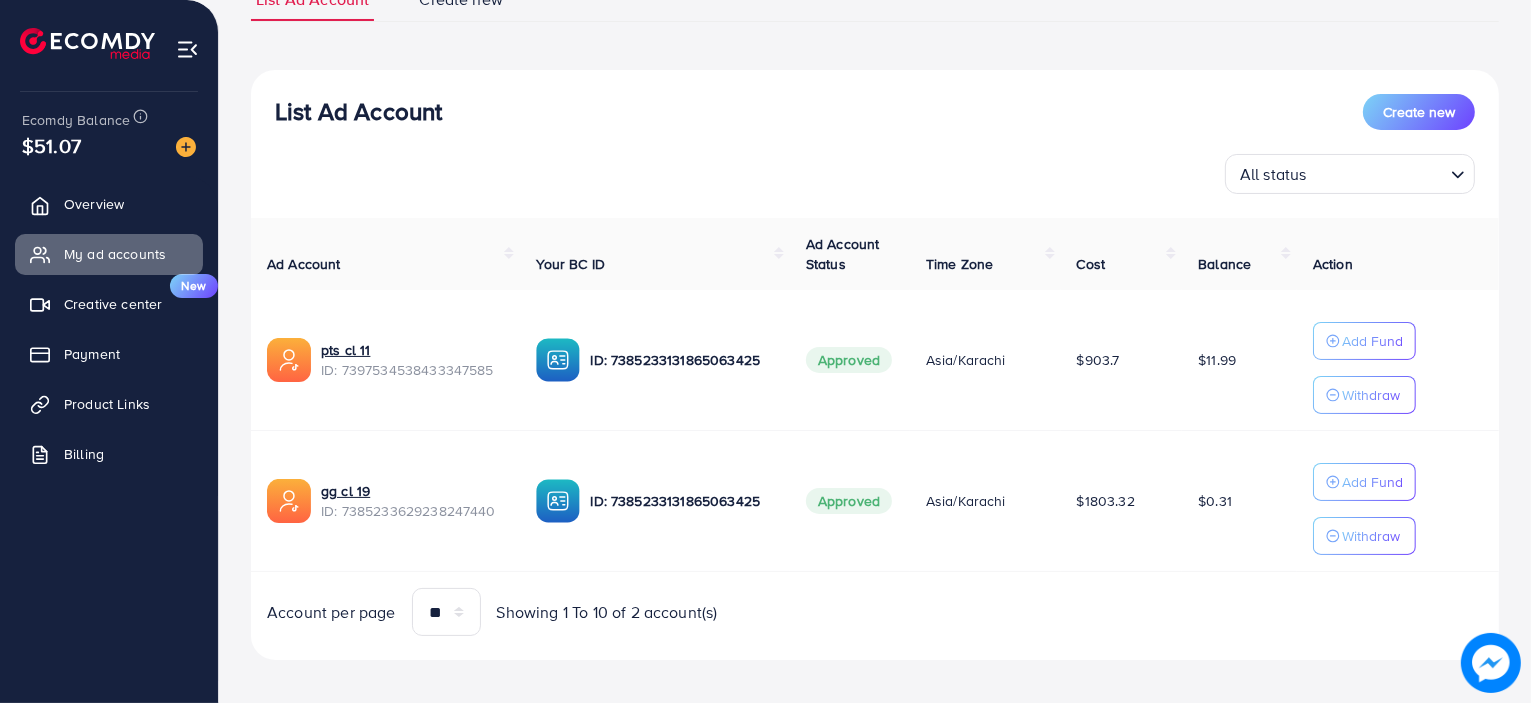 scroll, scrollTop: 180, scrollLeft: 0, axis: vertical 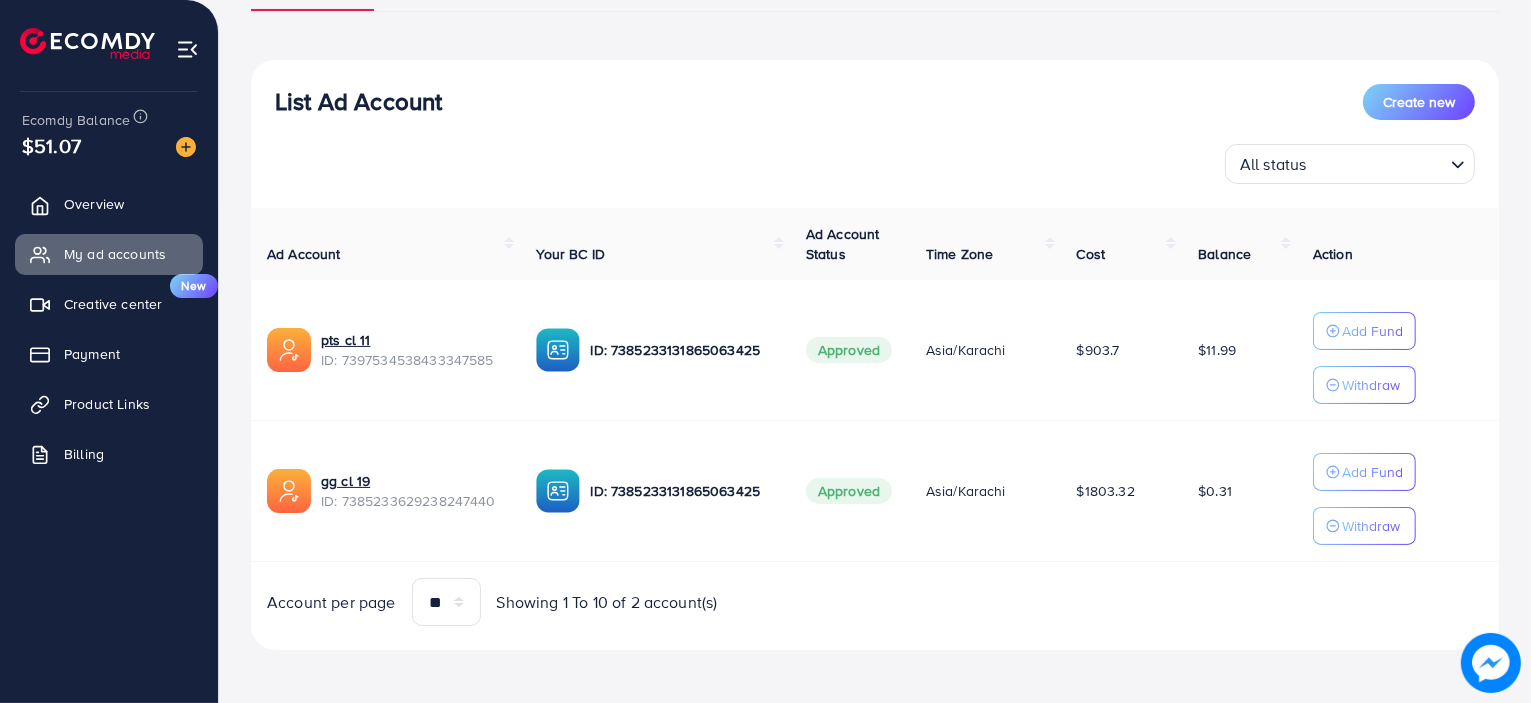 drag, startPoint x: 277, startPoint y: 271, endPoint x: 628, endPoint y: 84, distance: 397.70593 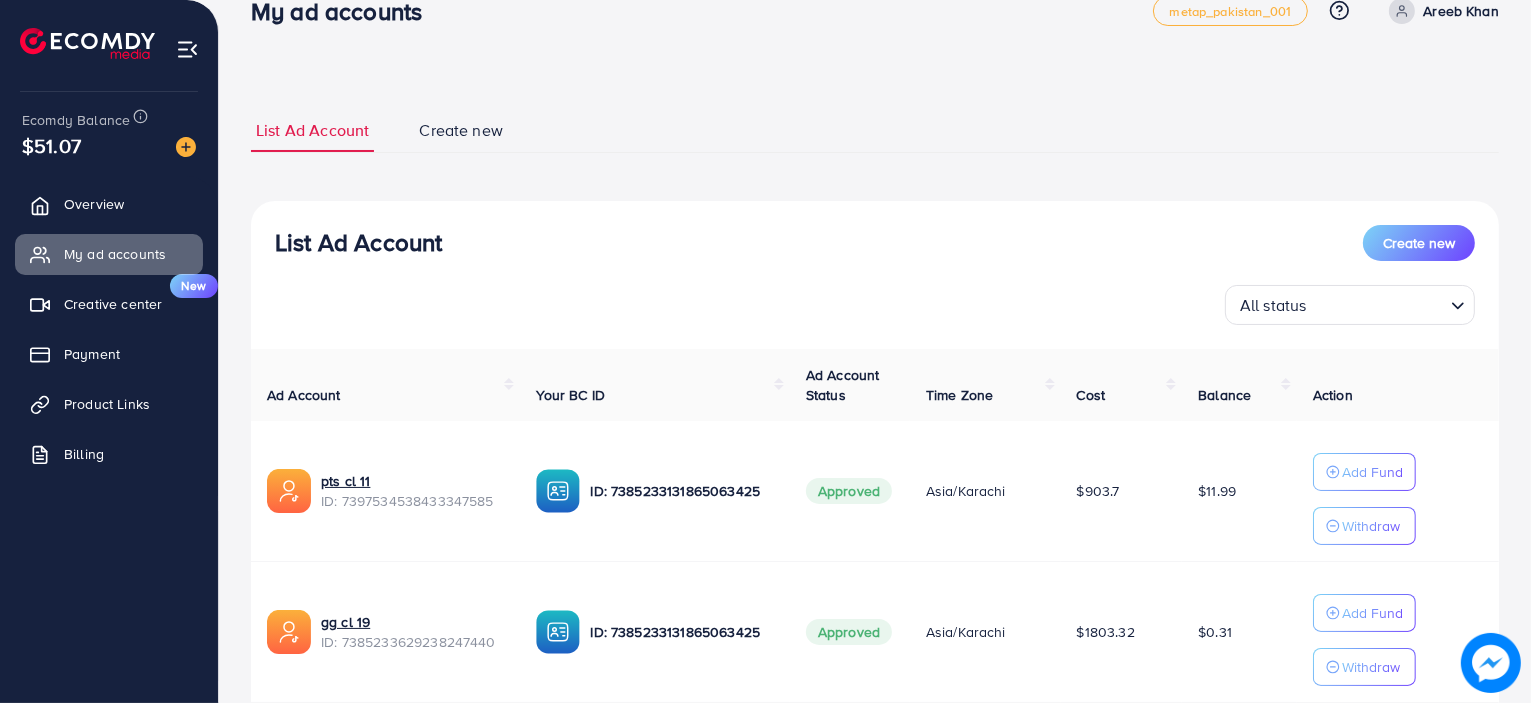scroll, scrollTop: 0, scrollLeft: 0, axis: both 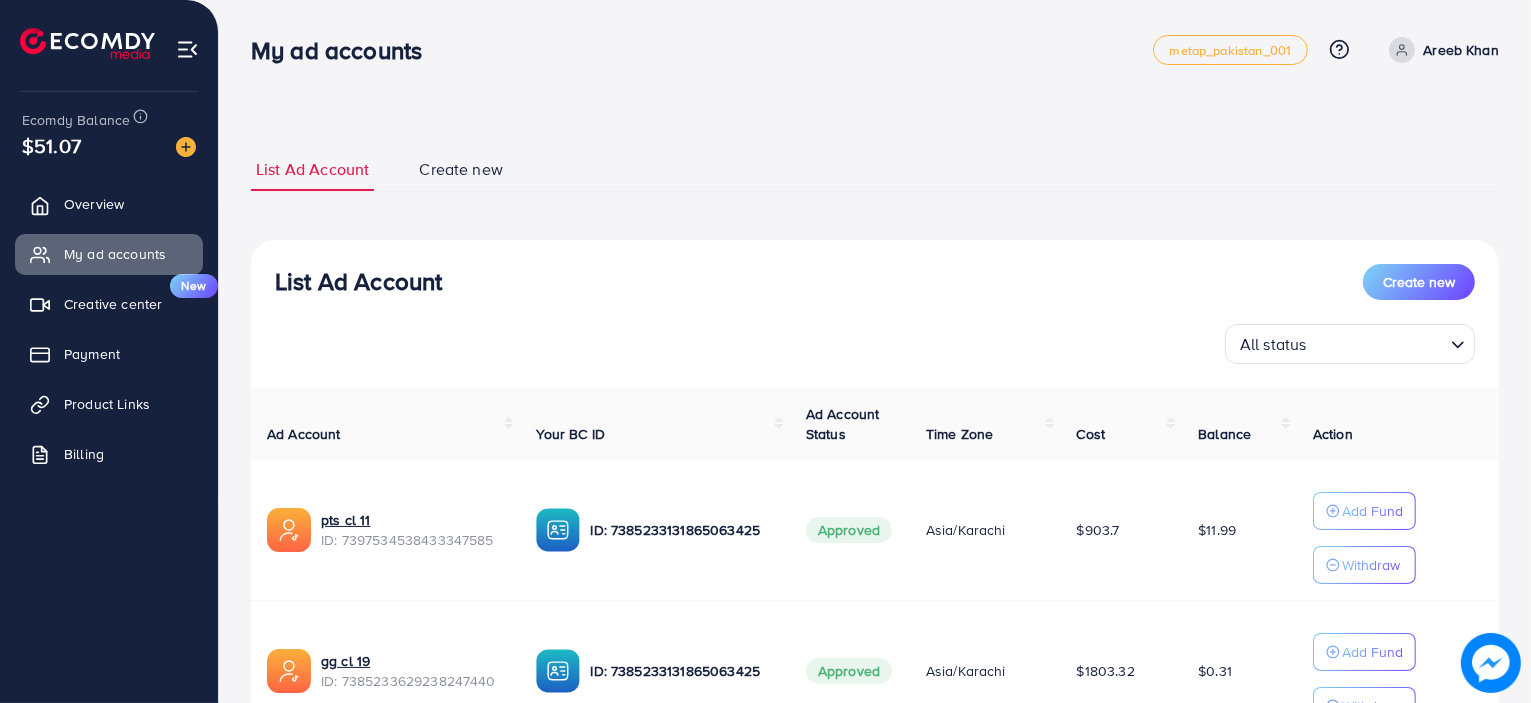drag, startPoint x: 424, startPoint y: 53, endPoint x: 320, endPoint y: 43, distance: 104.47966 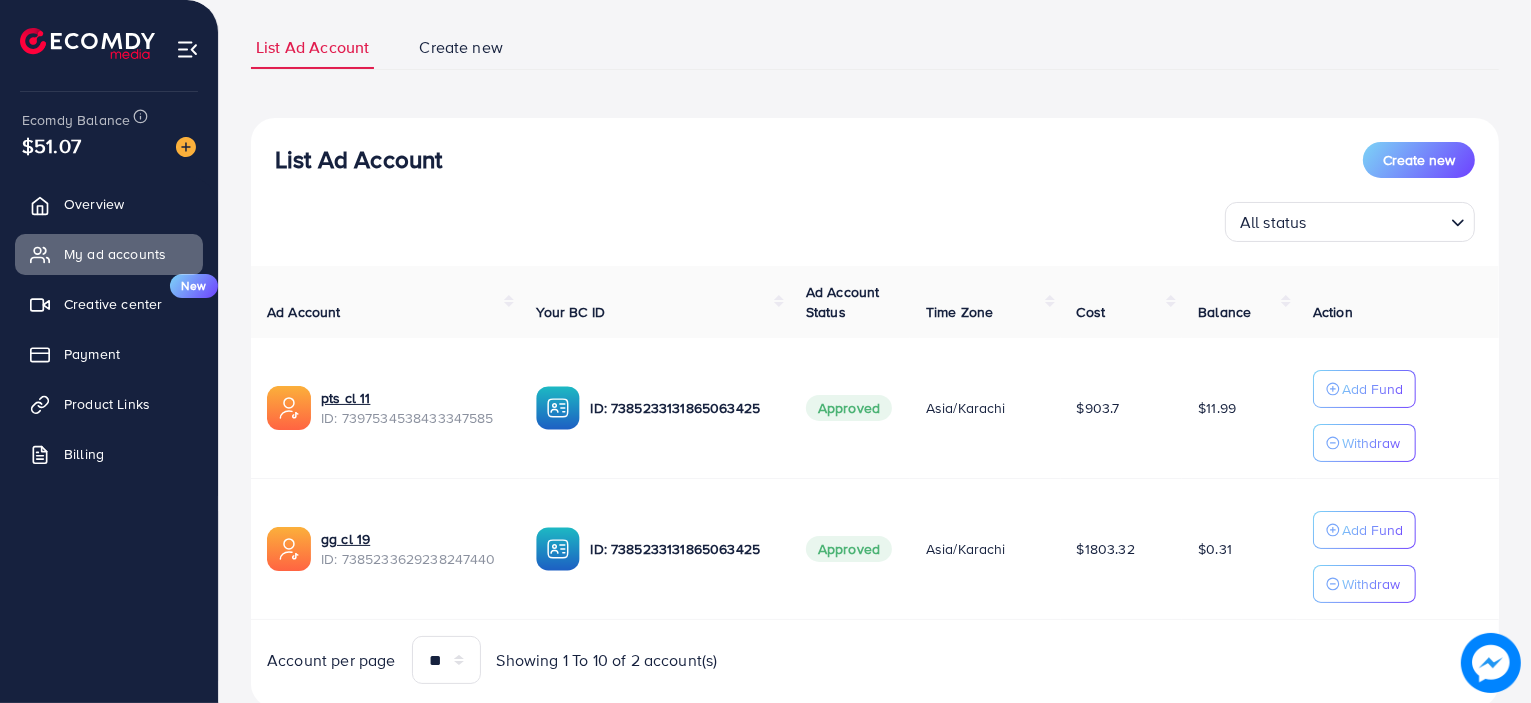 scroll, scrollTop: 180, scrollLeft: 0, axis: vertical 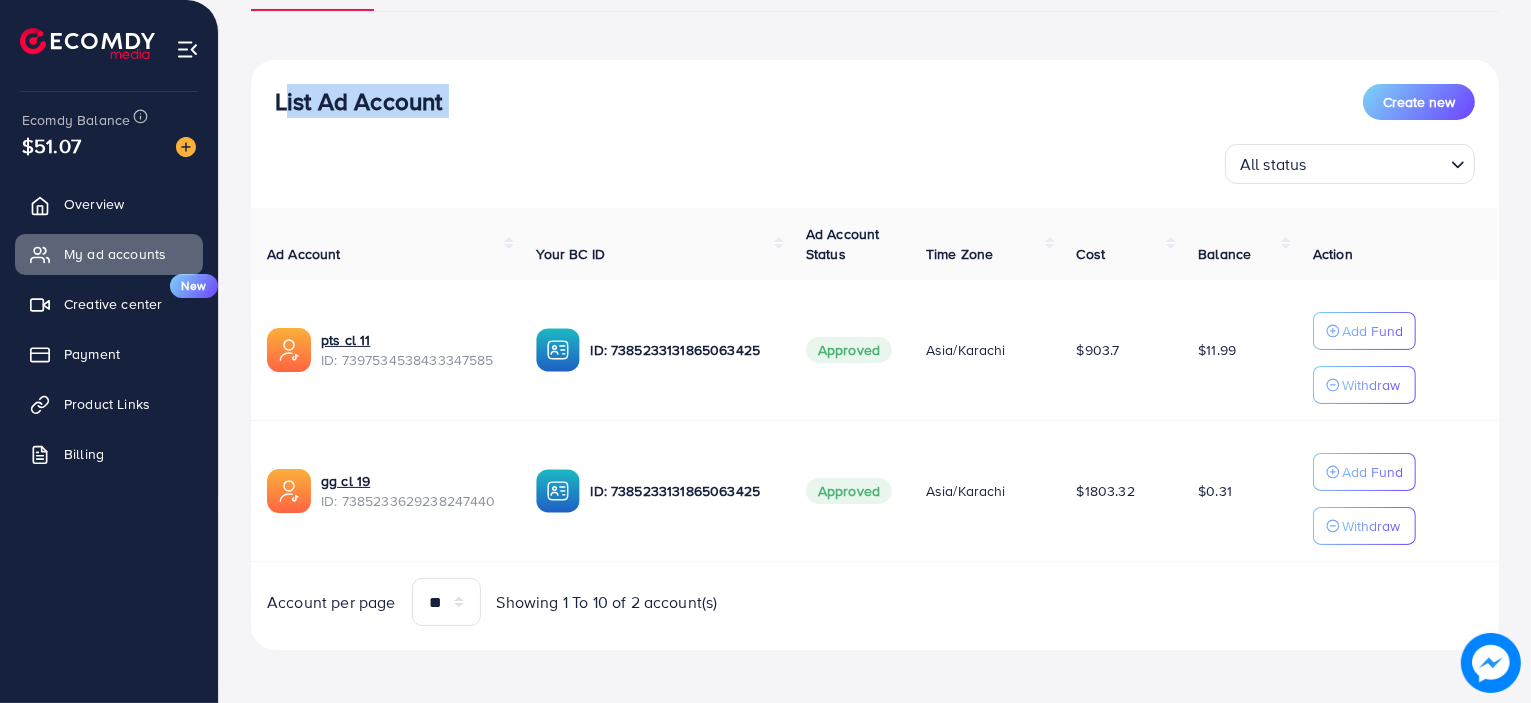 drag, startPoint x: 277, startPoint y: 286, endPoint x: 744, endPoint y: 122, distance: 494.9596 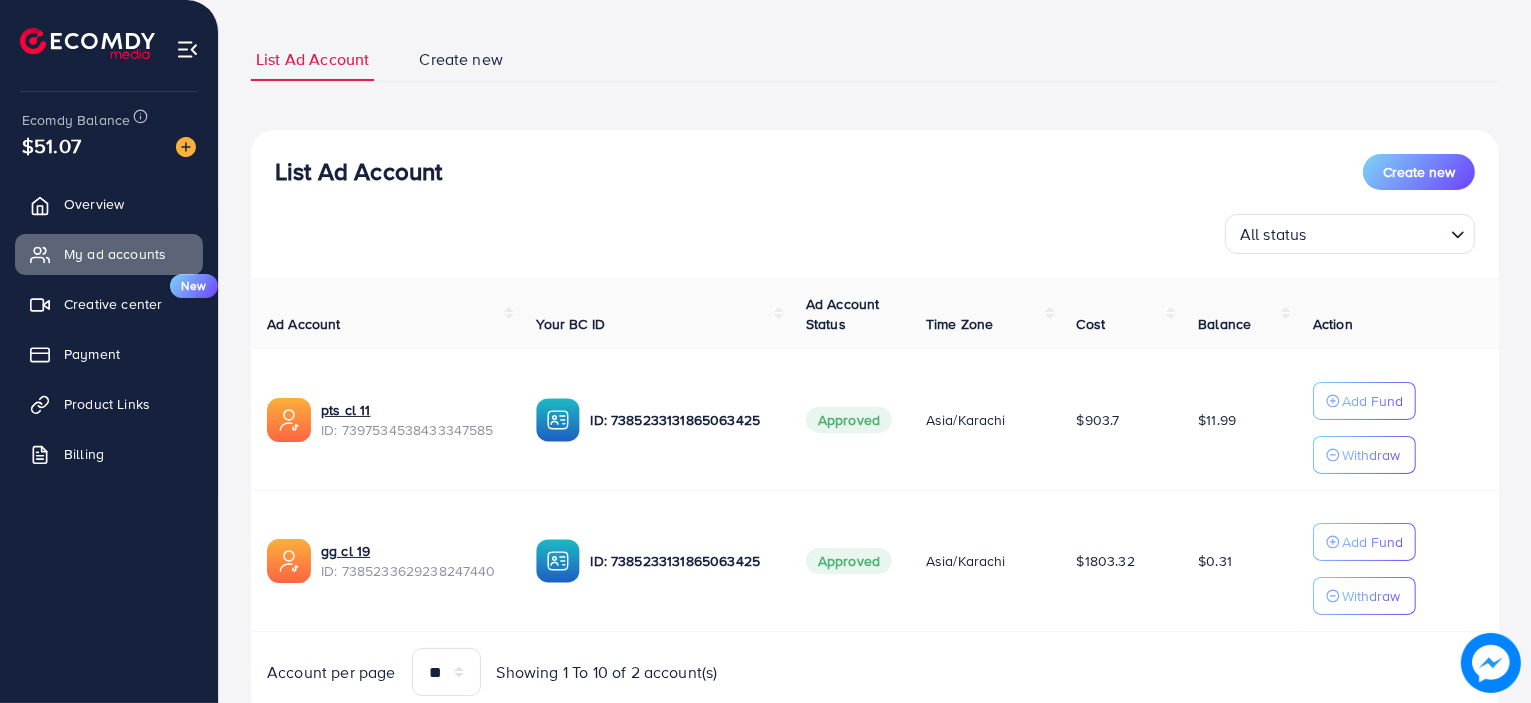 scroll, scrollTop: 111, scrollLeft: 0, axis: vertical 